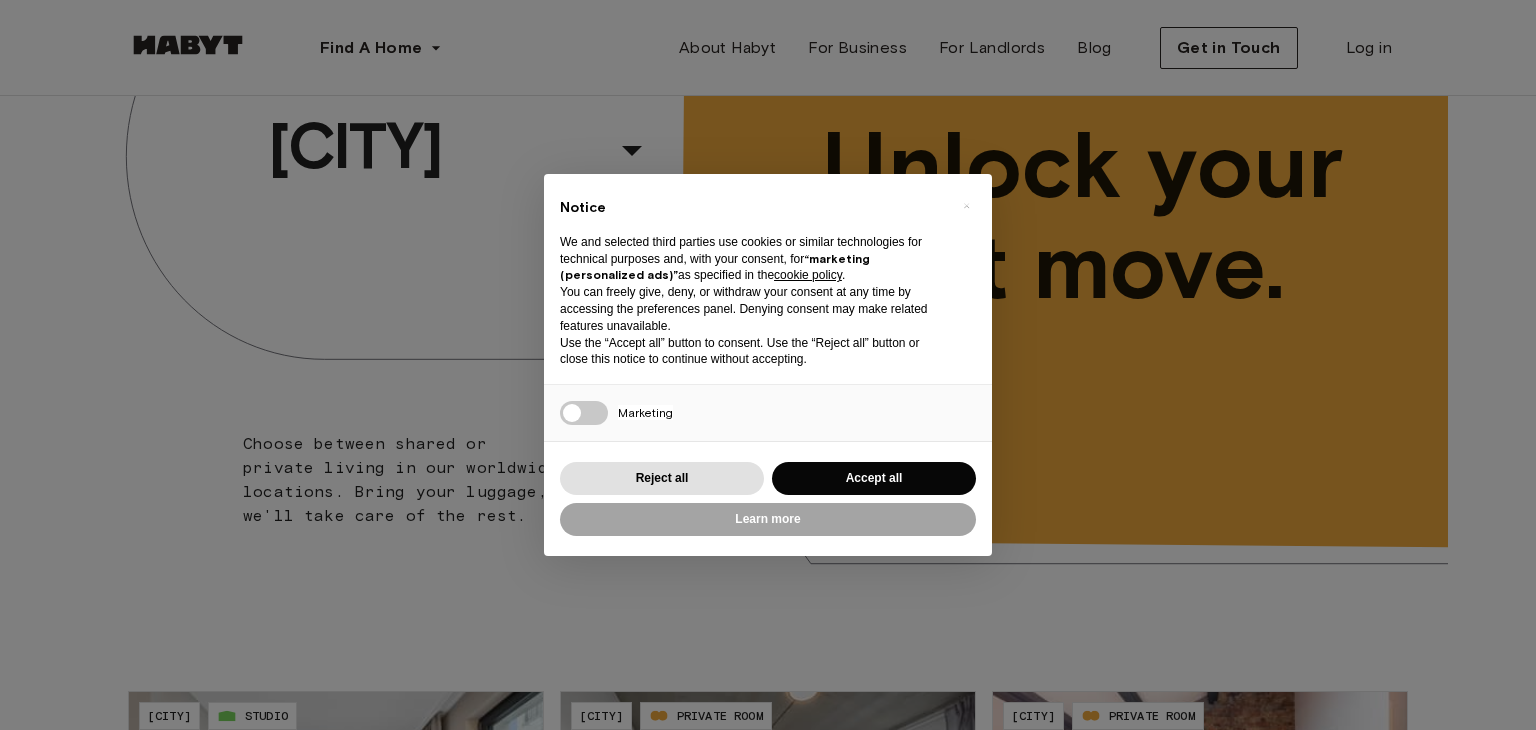 scroll, scrollTop: 172, scrollLeft: 0, axis: vertical 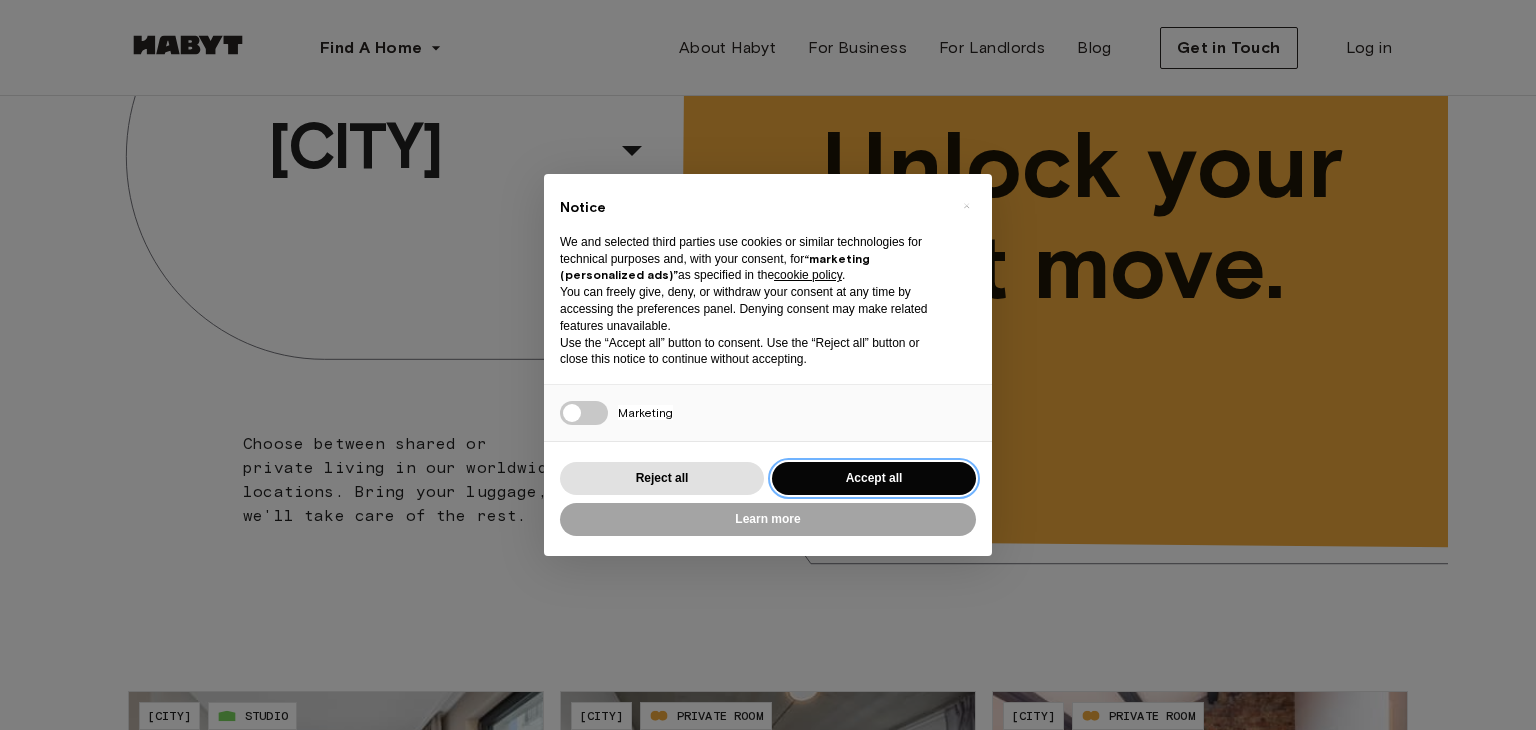 click on "Accept all" at bounding box center [874, 478] 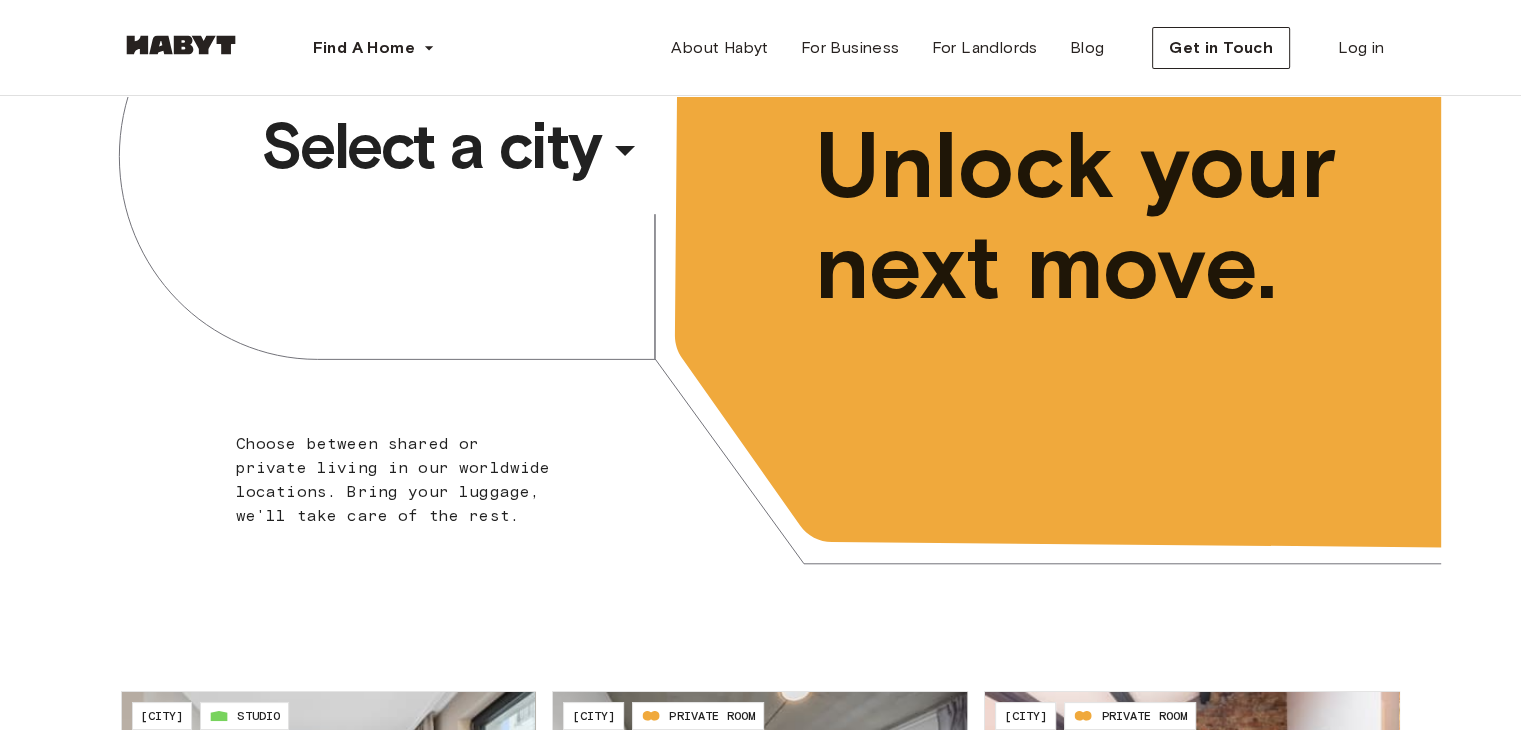 click 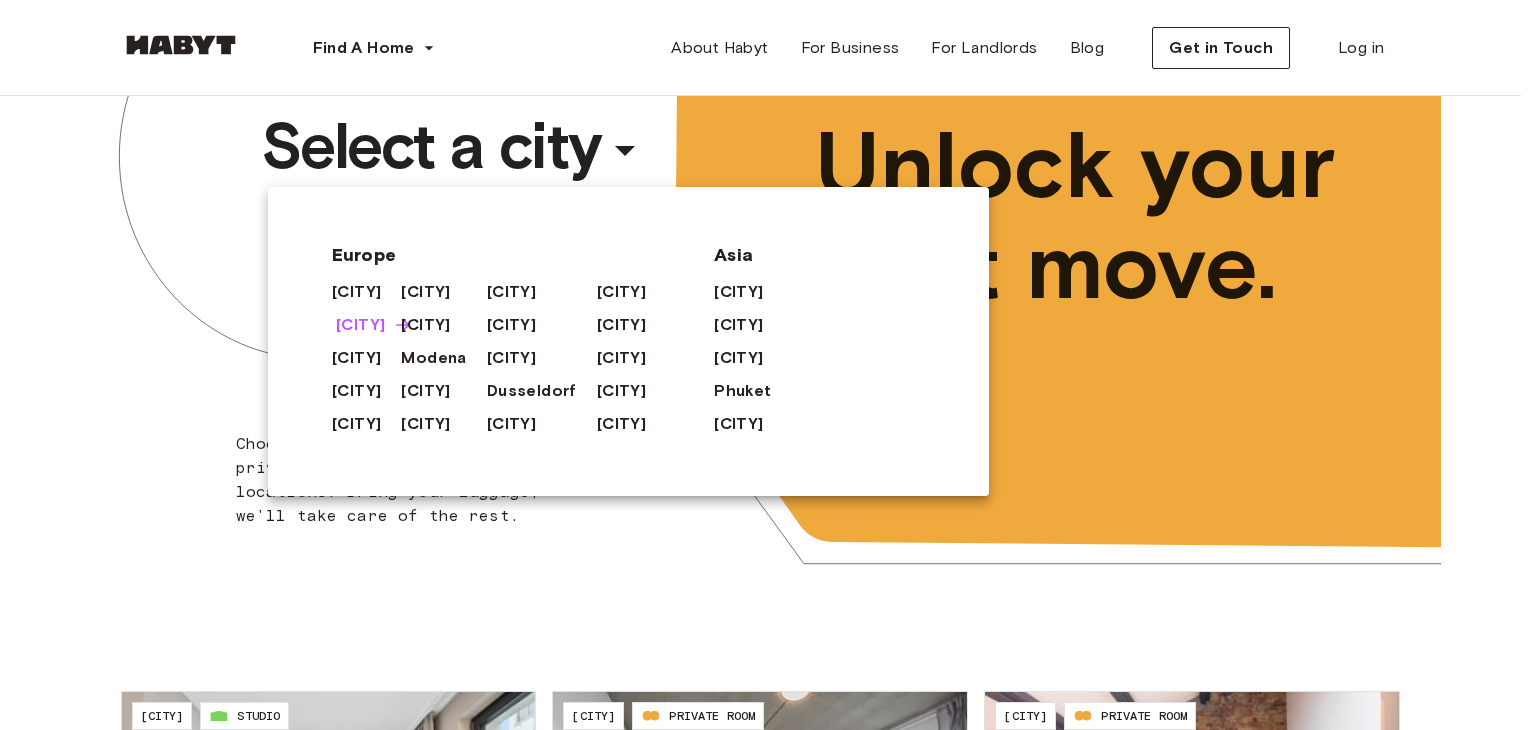 click on "[CITY]" at bounding box center [360, 325] 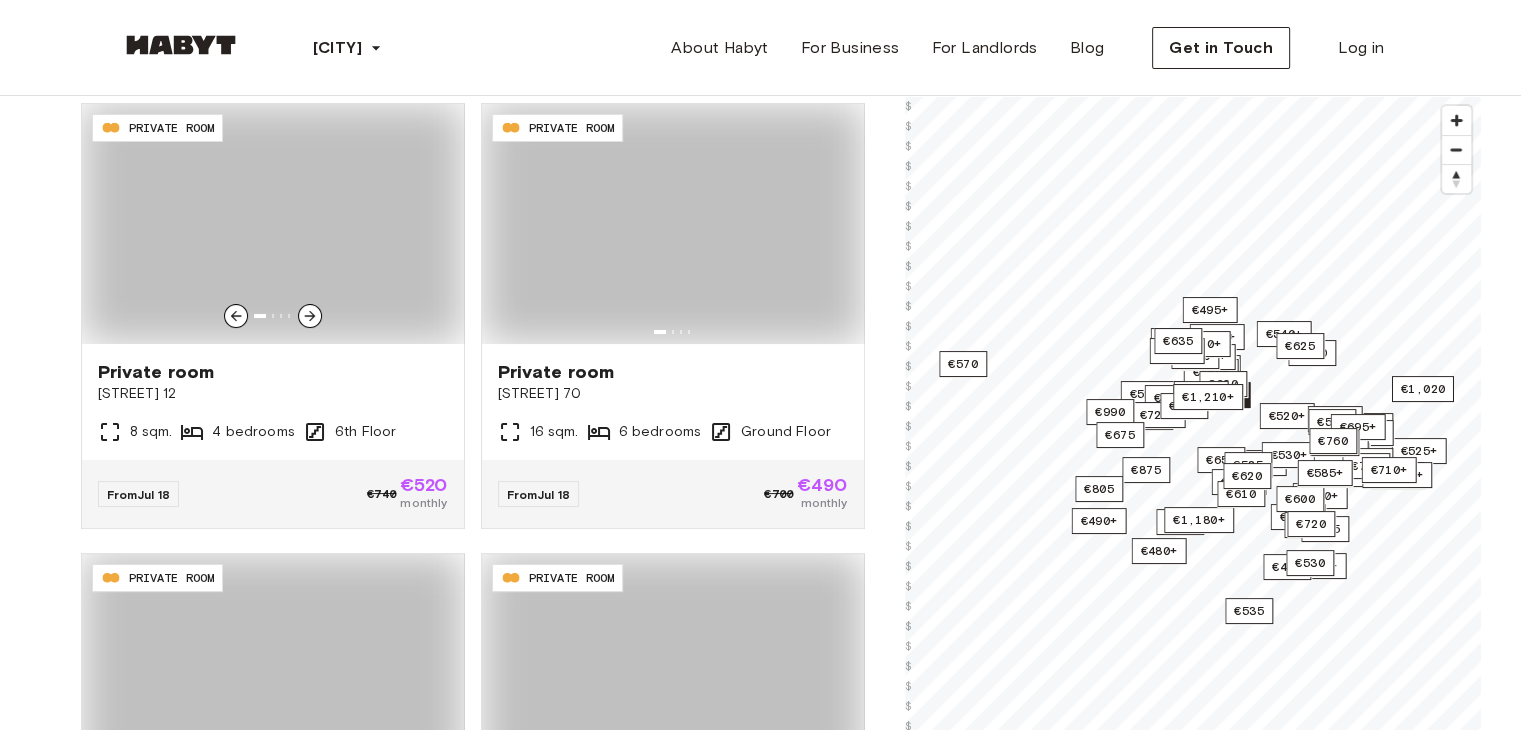 scroll, scrollTop: 0, scrollLeft: 0, axis: both 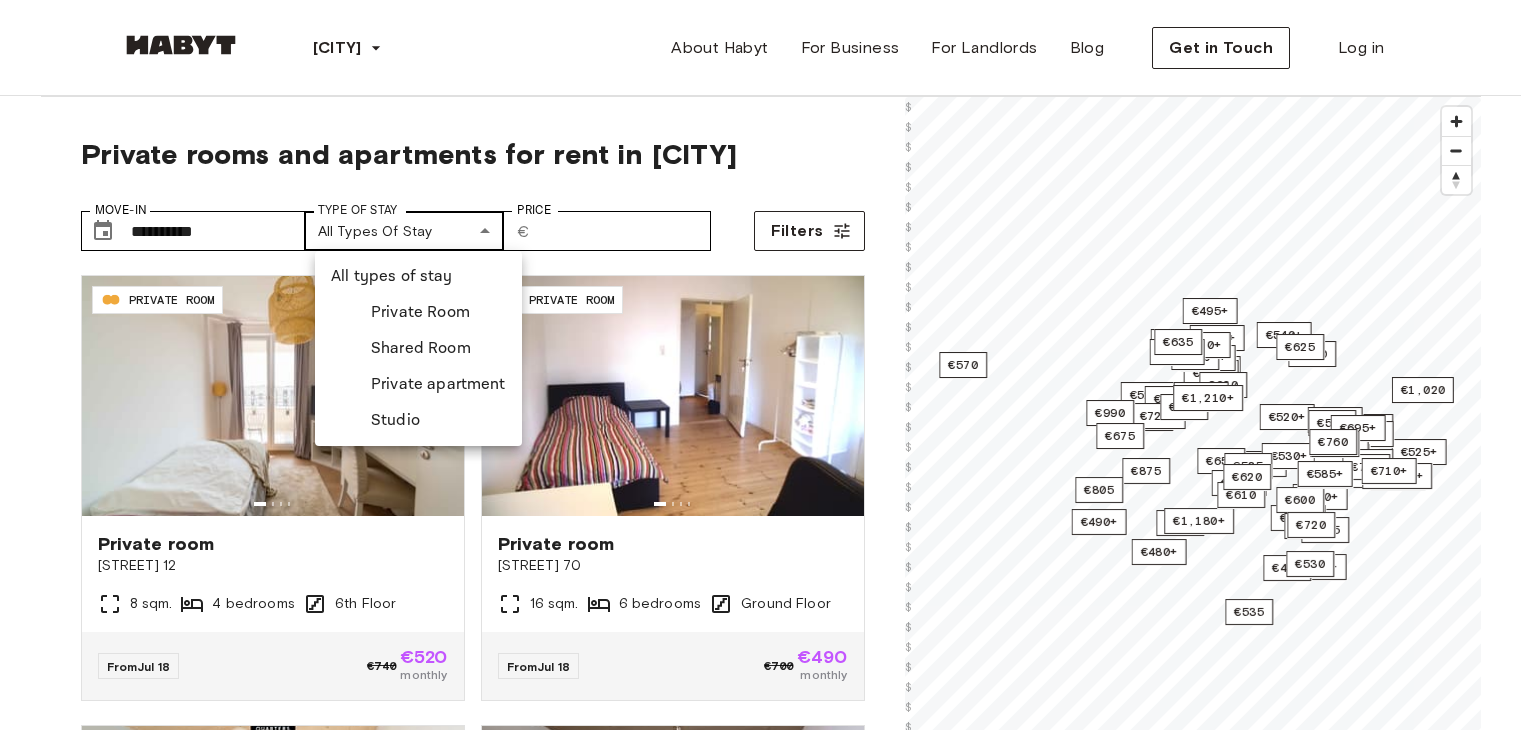 click on "**********" at bounding box center (768, 2372) 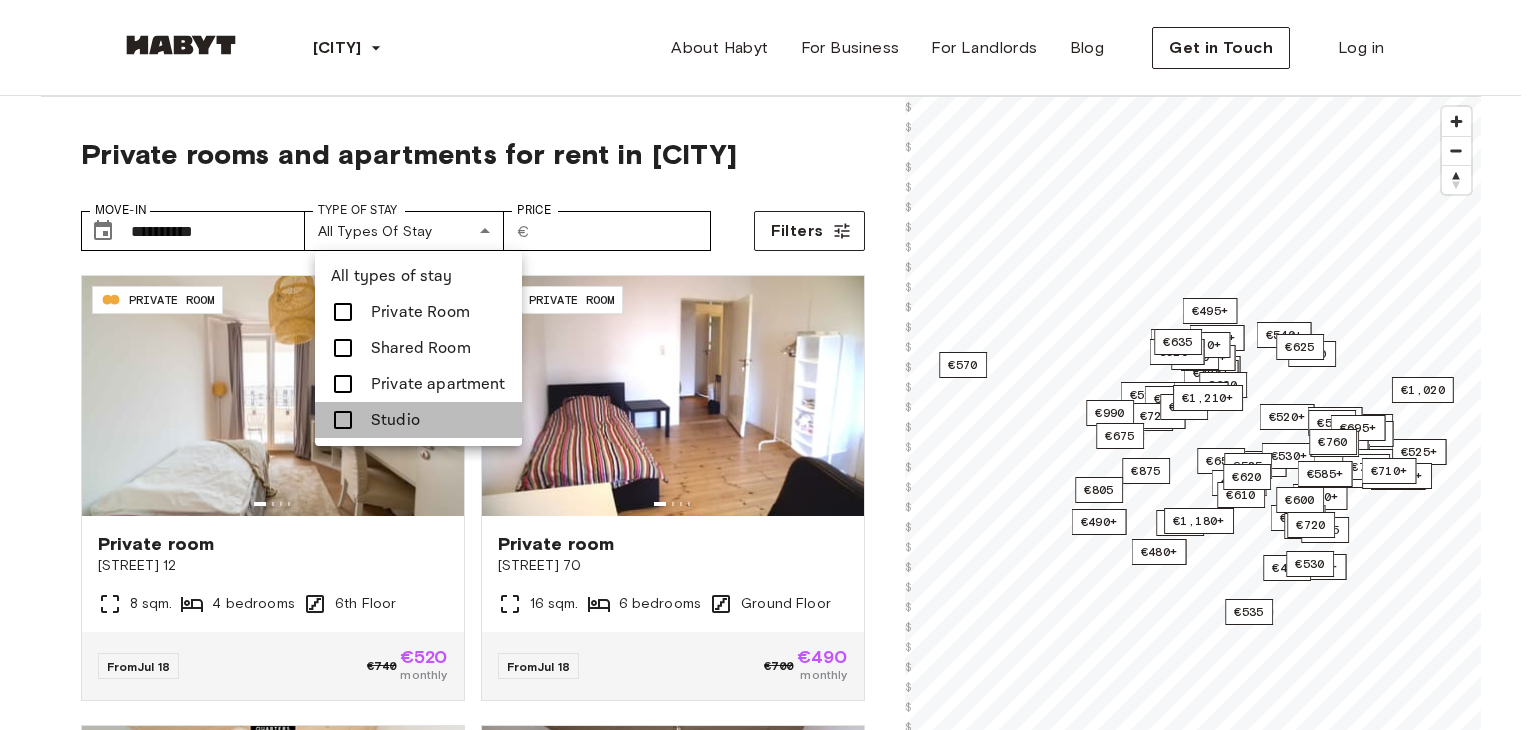 click on "Studio" at bounding box center (418, 420) 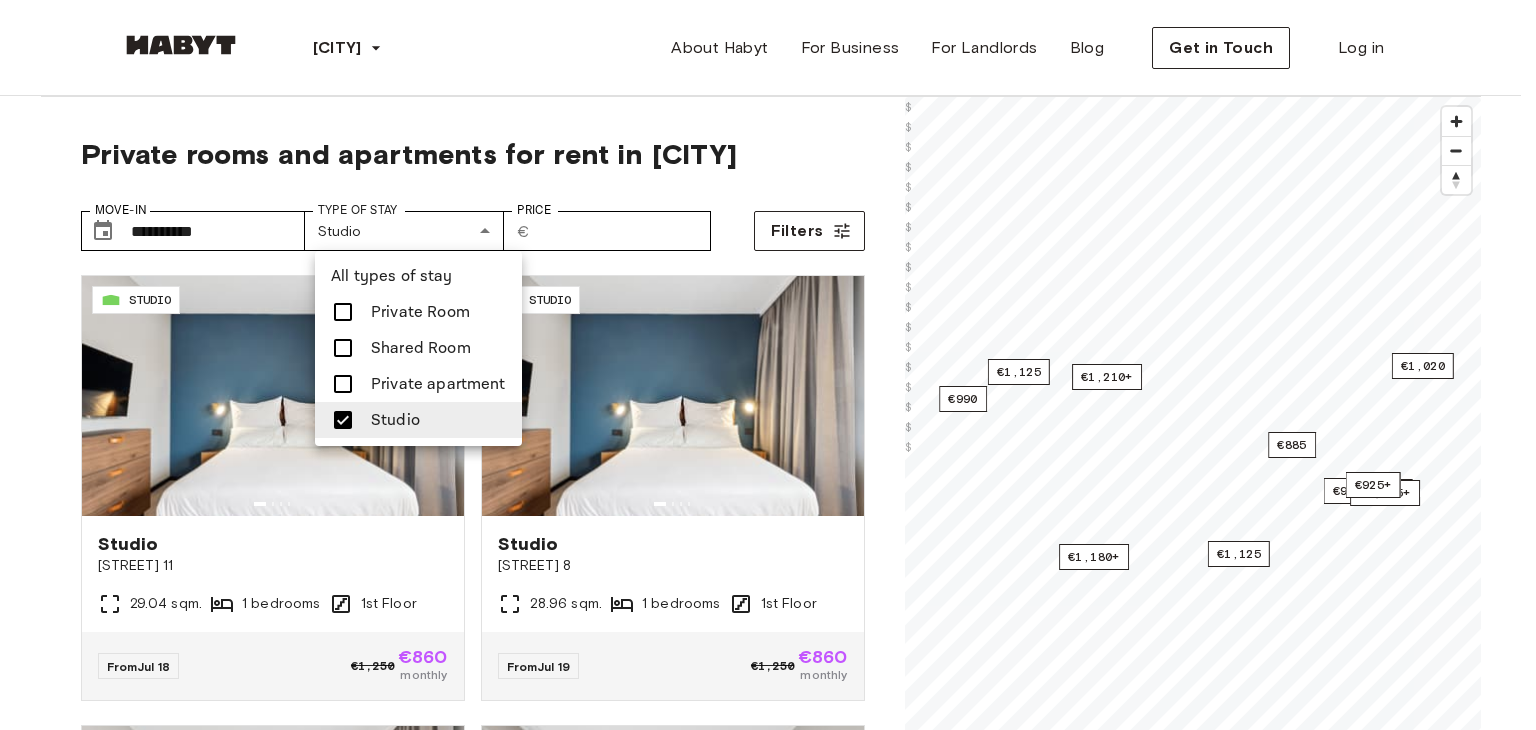 click at bounding box center [768, 365] 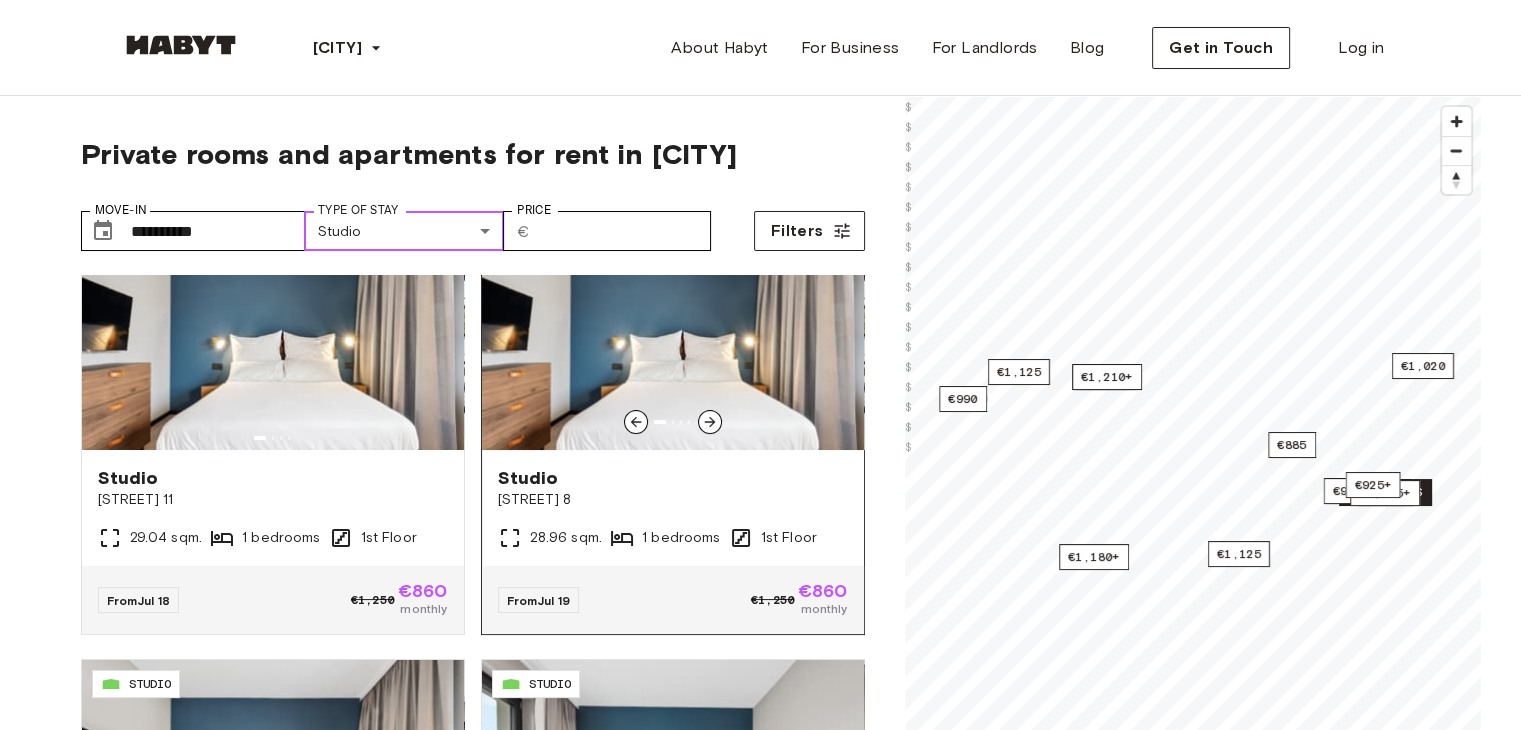 scroll, scrollTop: 100, scrollLeft: 0, axis: vertical 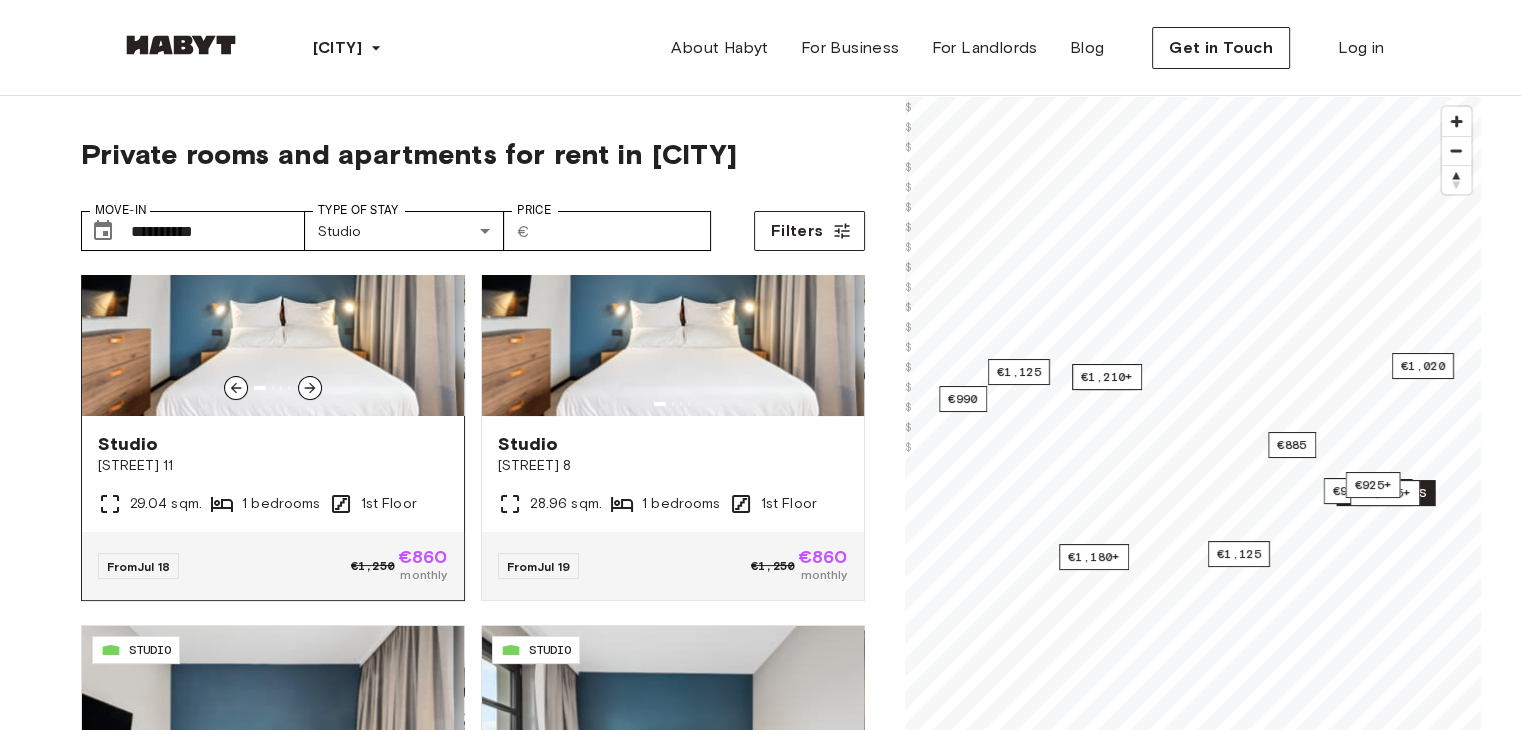 click 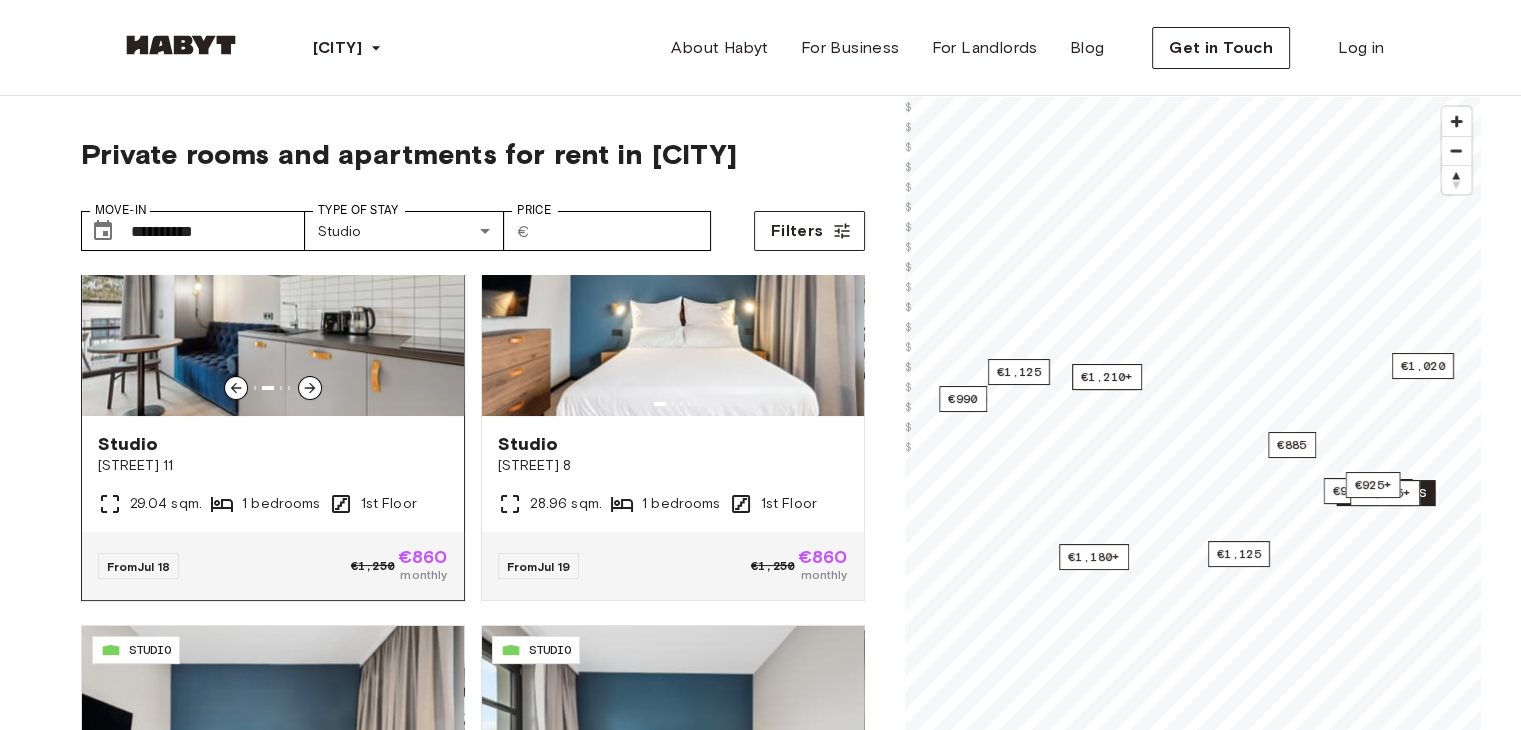 click 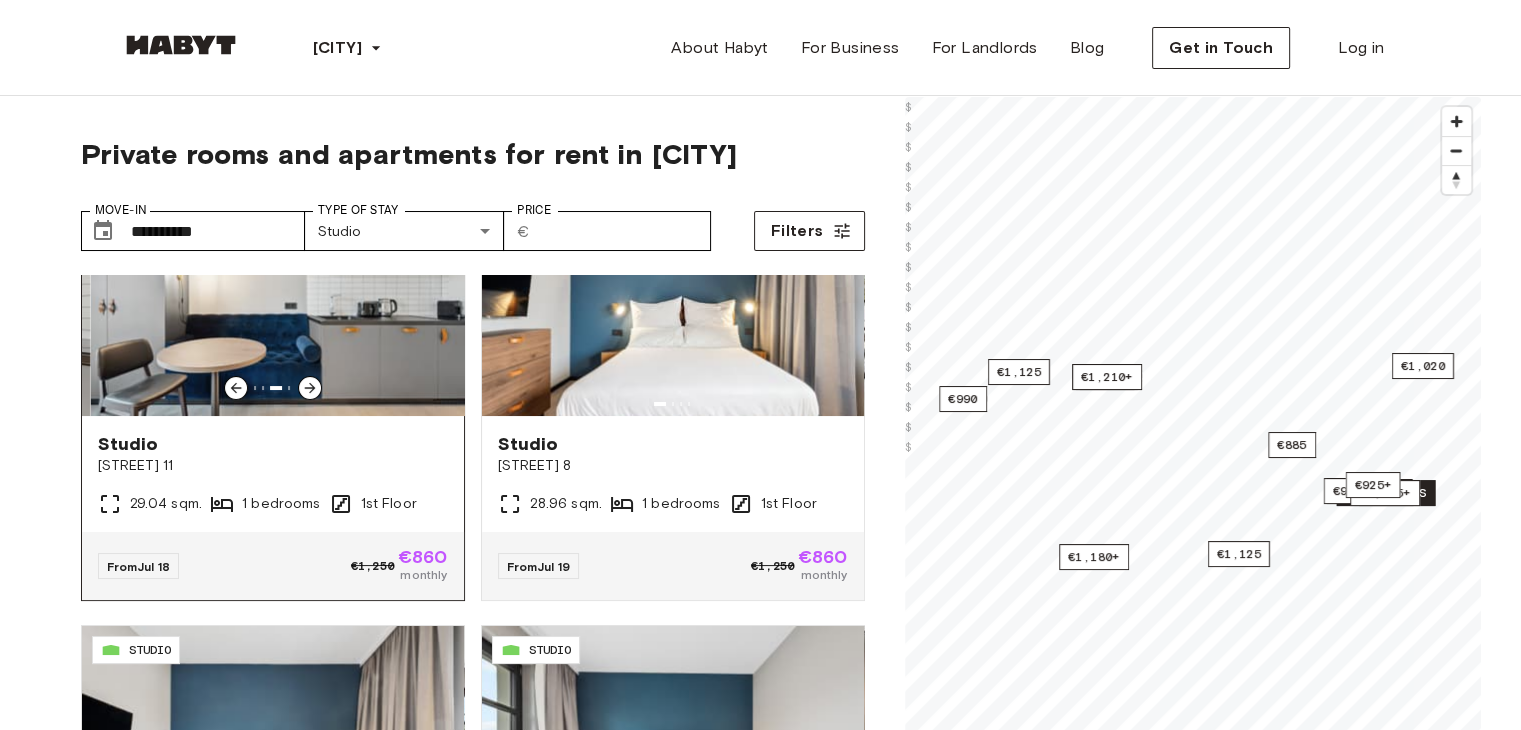 click at bounding box center (281, 296) 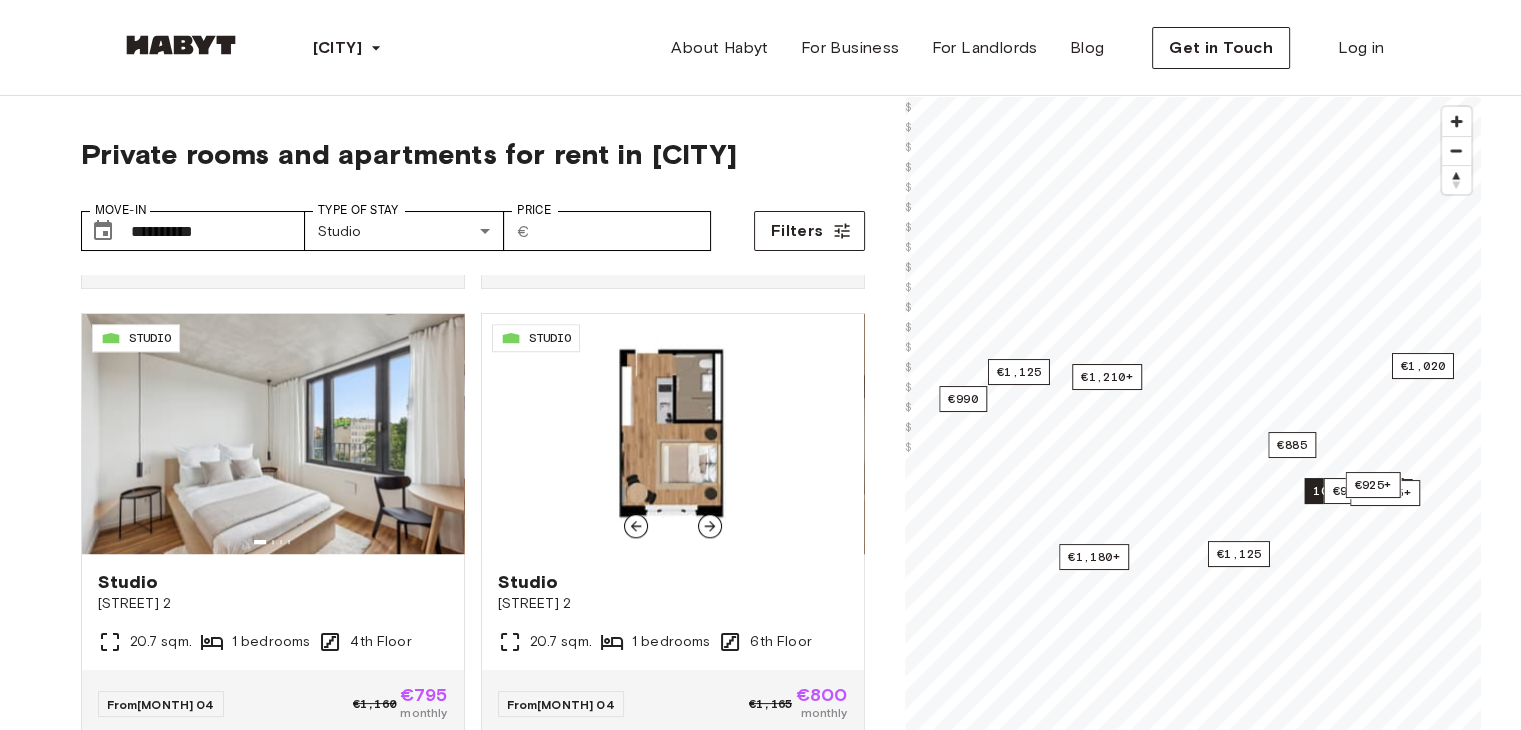 scroll, scrollTop: 1800, scrollLeft: 0, axis: vertical 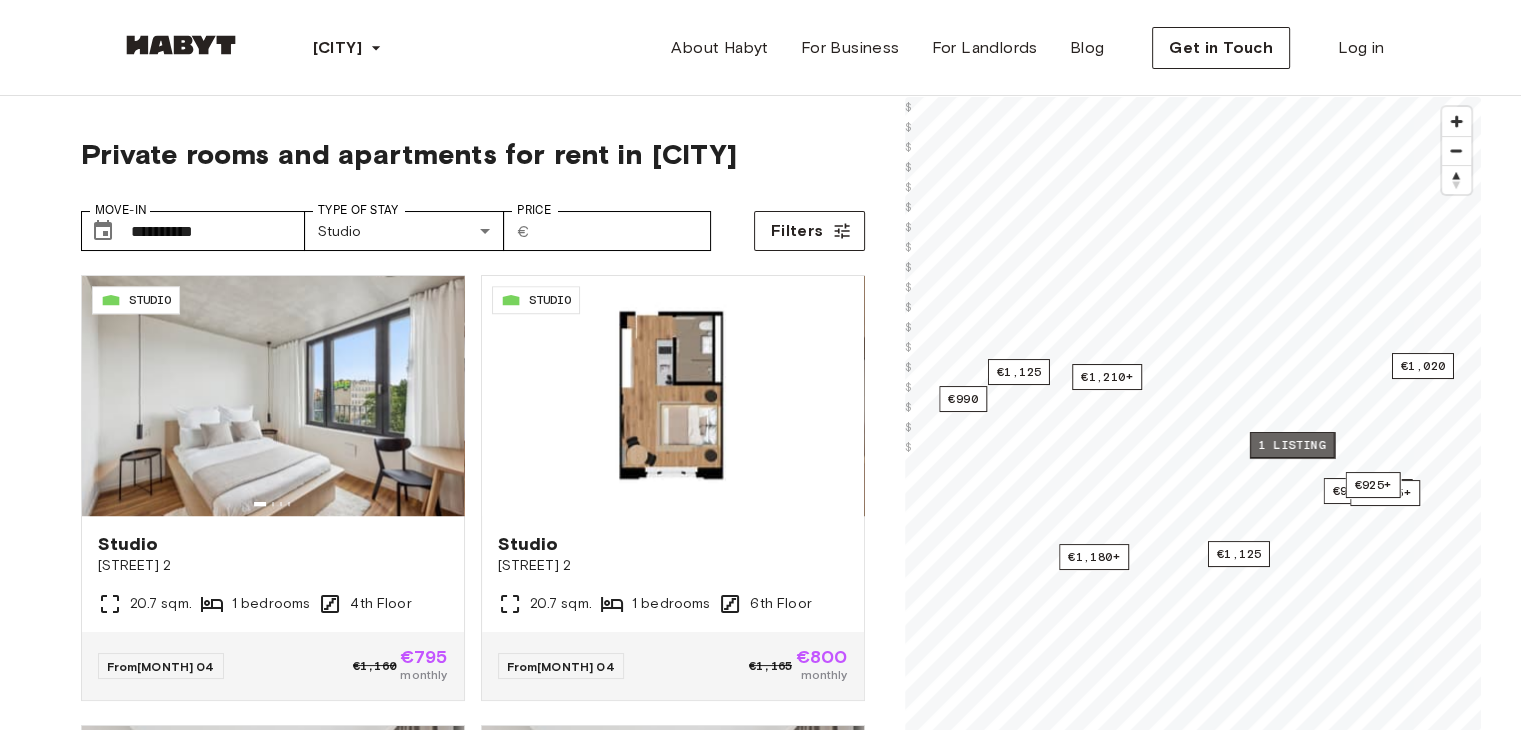 click on "1 listing" at bounding box center [1291, 445] 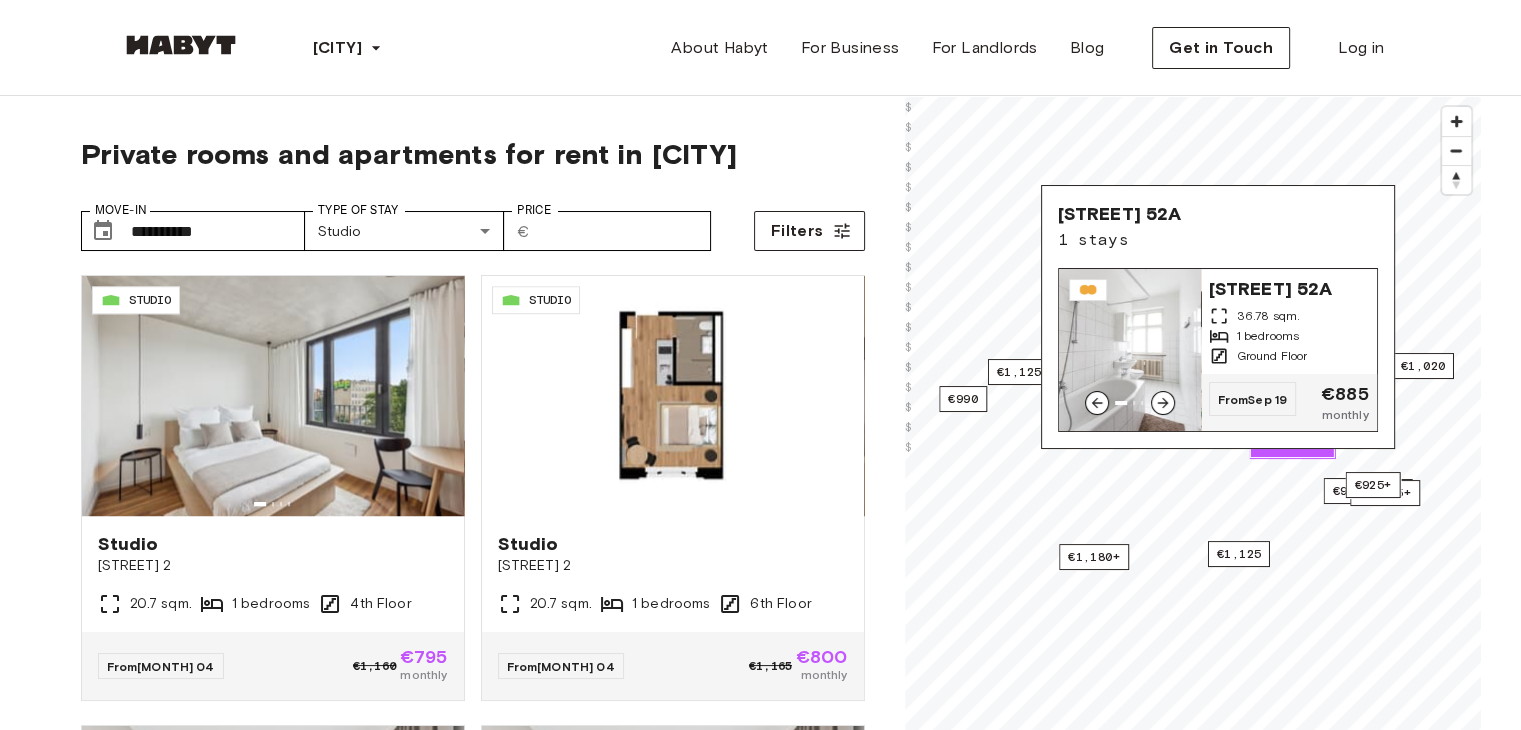click on "Ground Floor" at bounding box center (1272, 356) 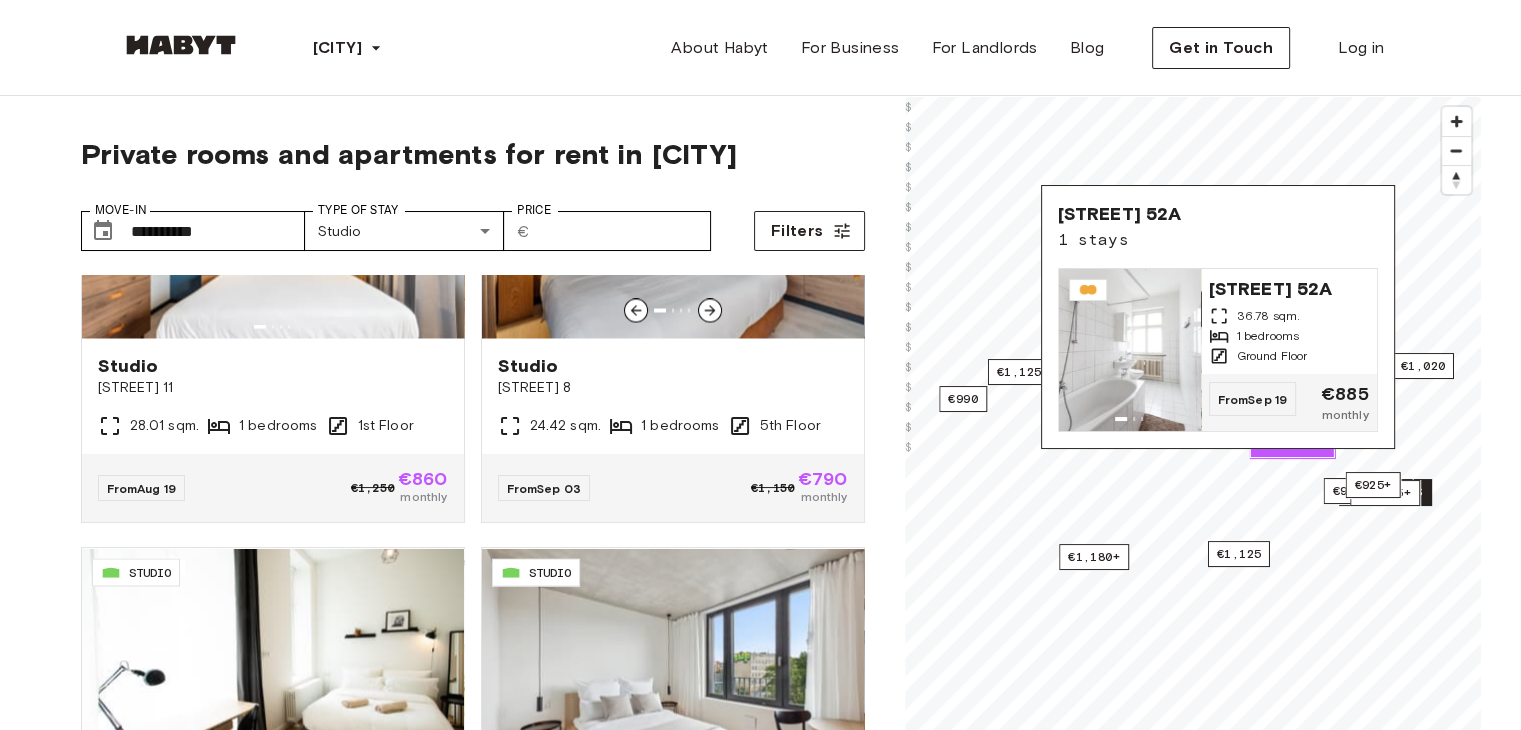scroll, scrollTop: 3871, scrollLeft: 0, axis: vertical 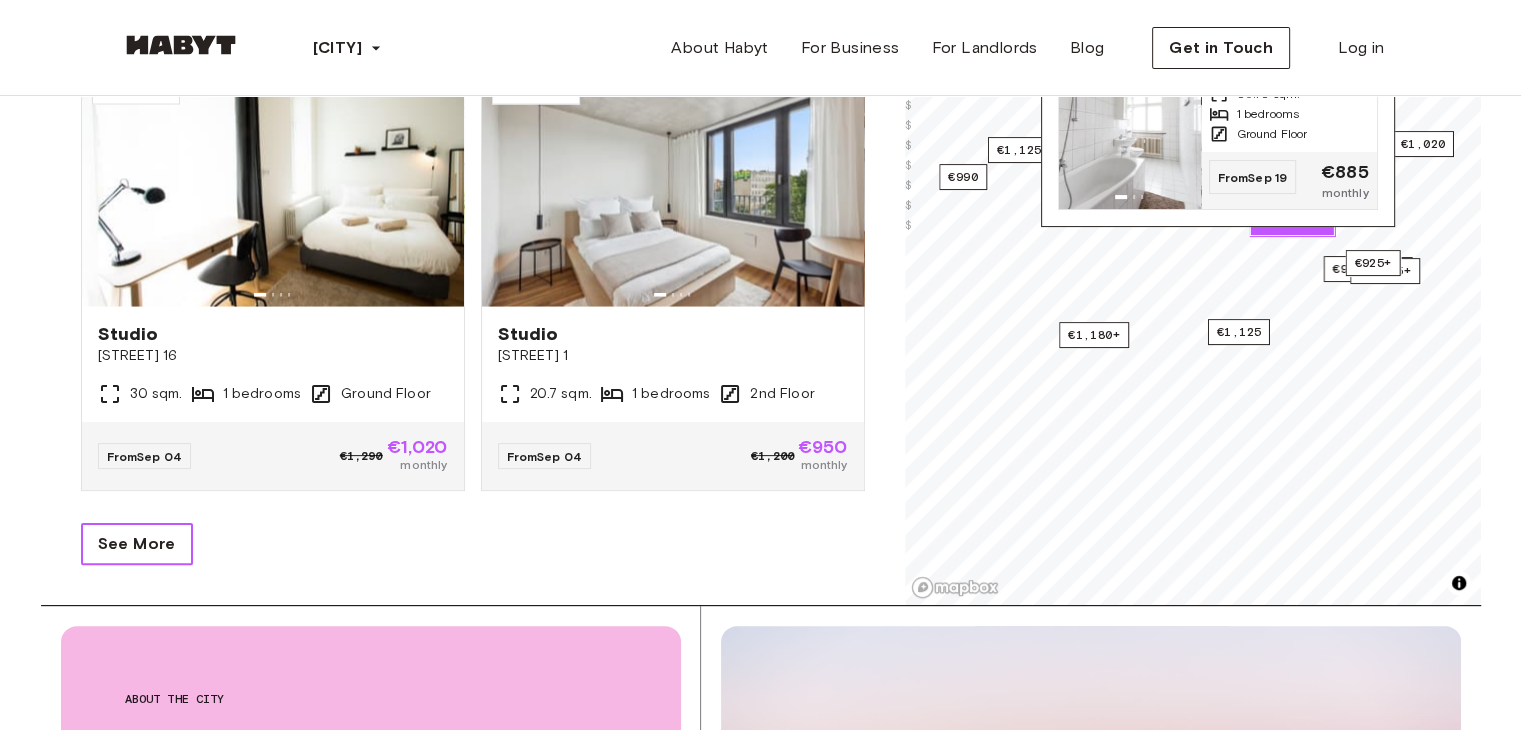 click on "See More" at bounding box center [137, 544] 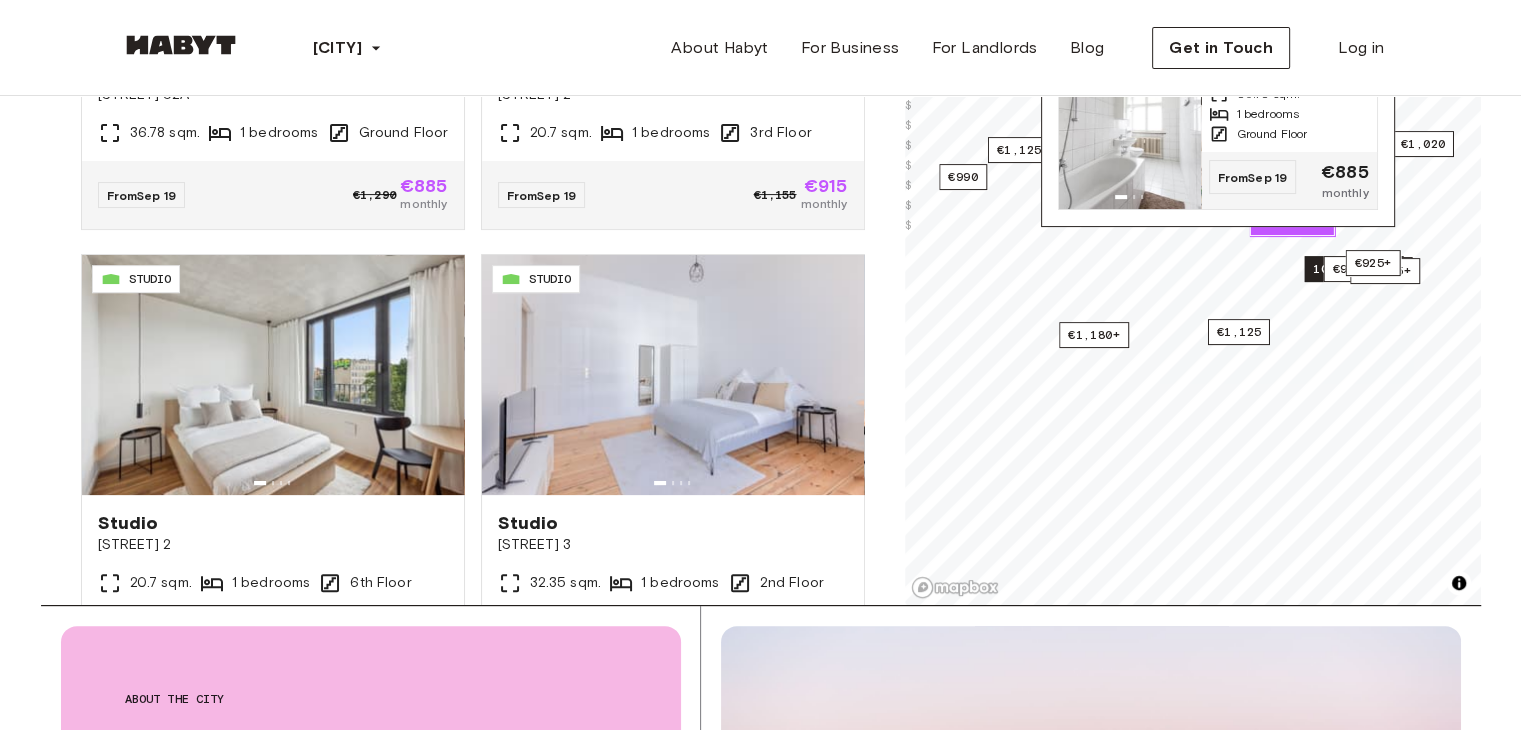 scroll, scrollTop: 8366, scrollLeft: 0, axis: vertical 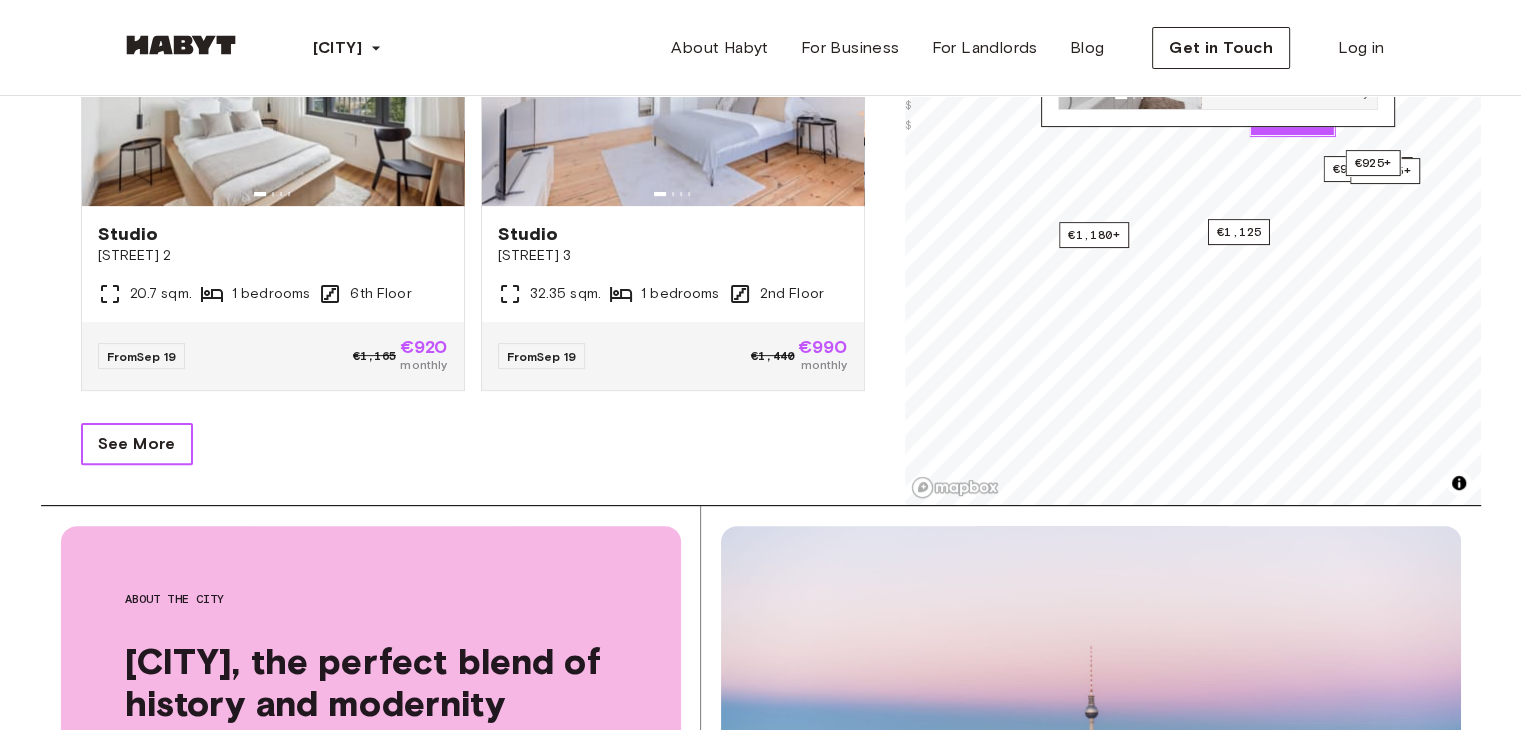 click on "See More" at bounding box center (137, 444) 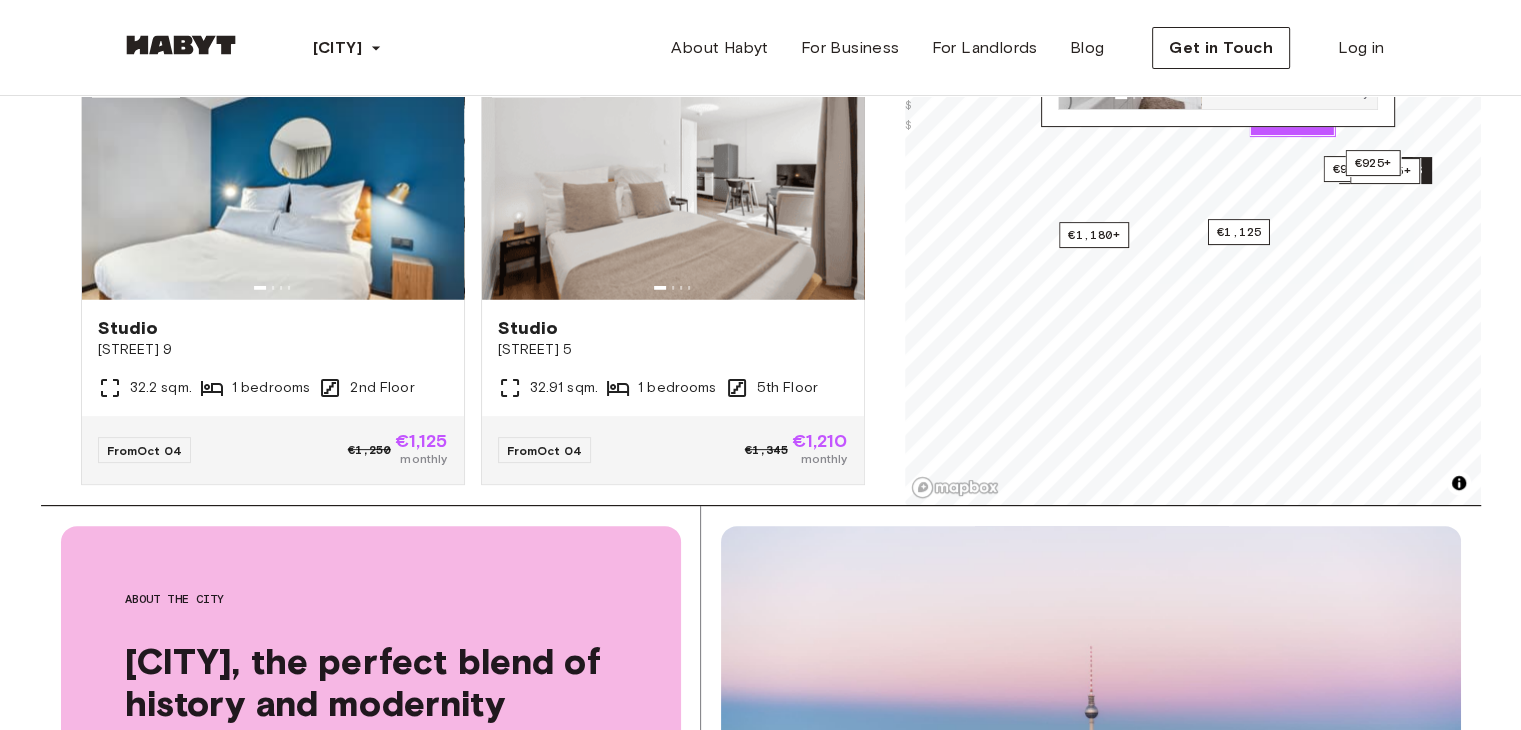 scroll, scrollTop: 12862, scrollLeft: 0, axis: vertical 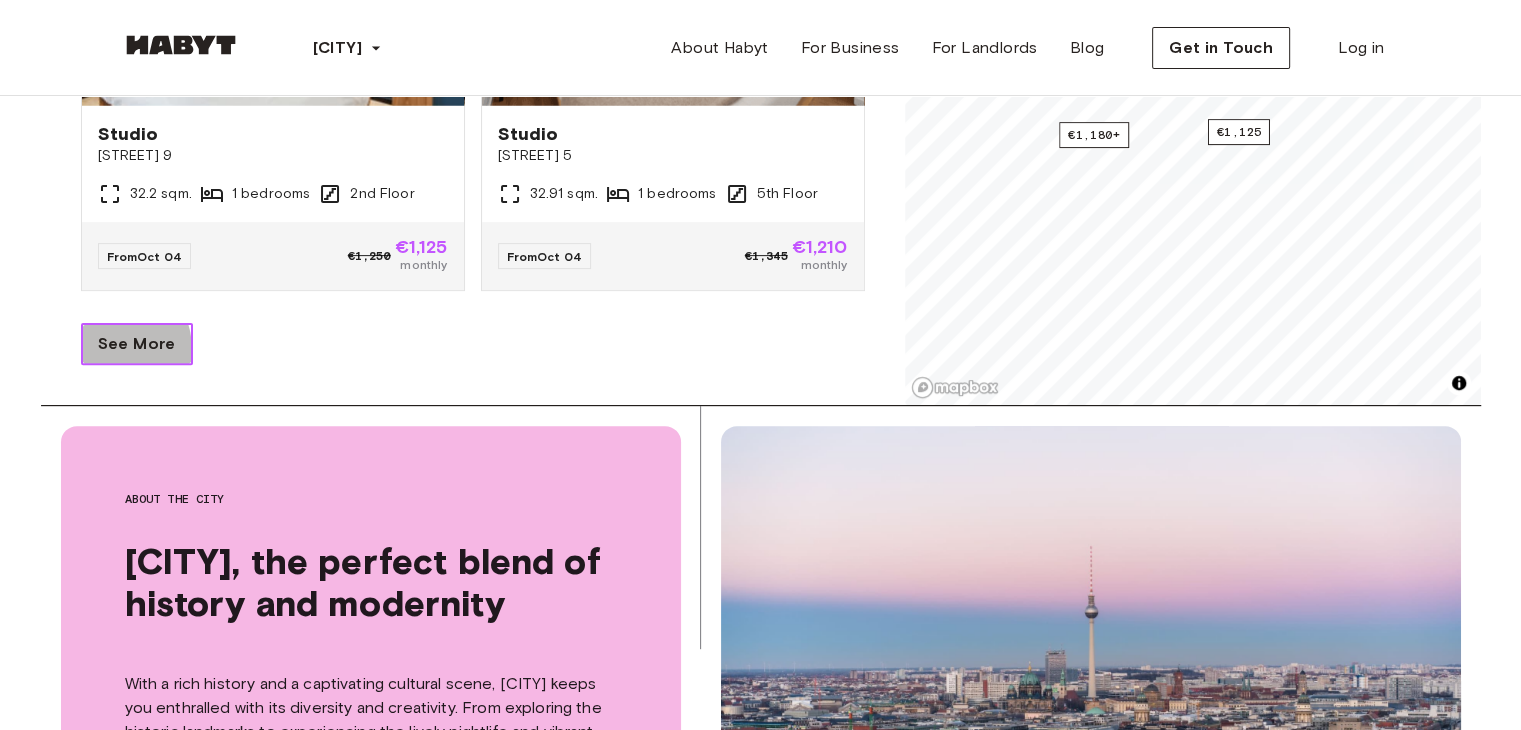 click on "See More" at bounding box center [137, 344] 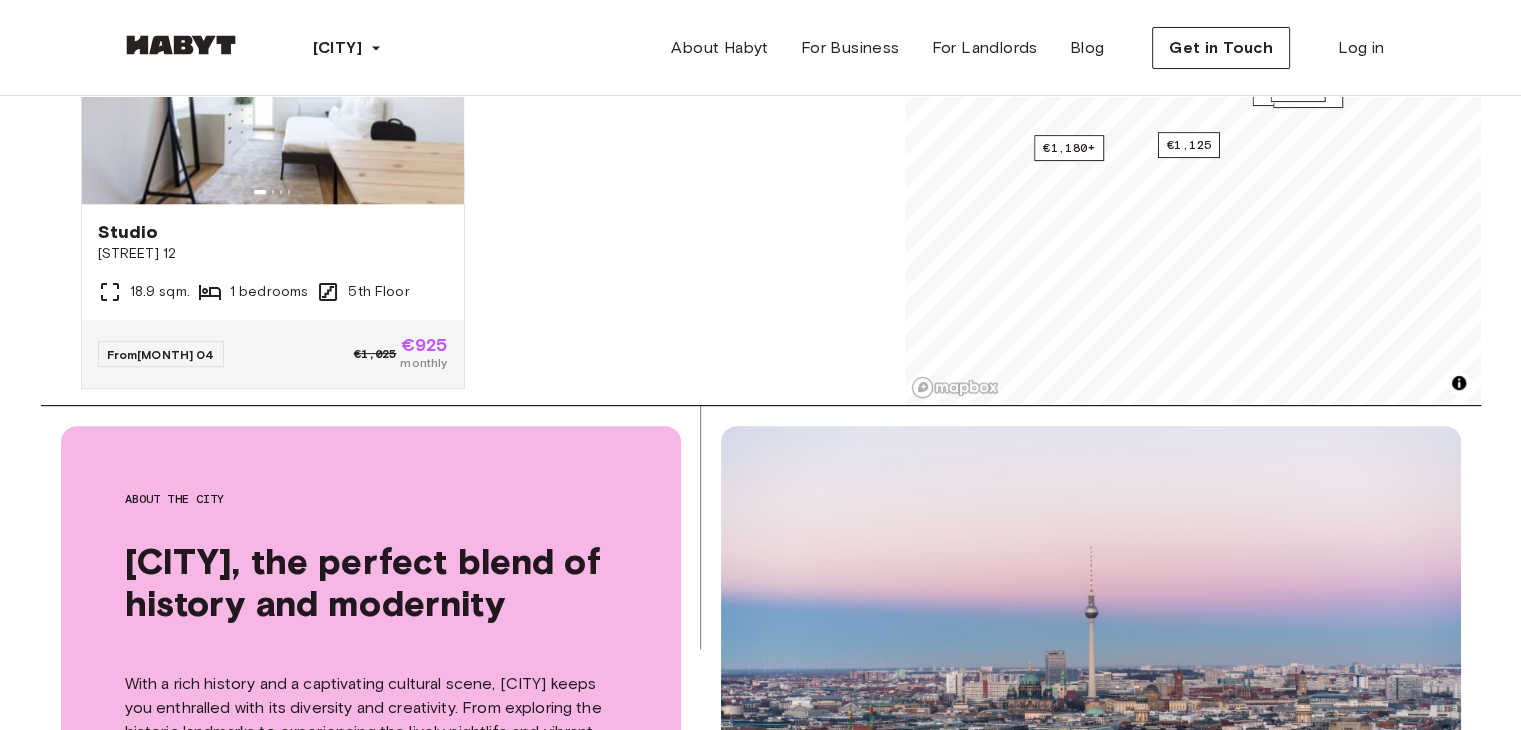 scroll, scrollTop: 17285, scrollLeft: 0, axis: vertical 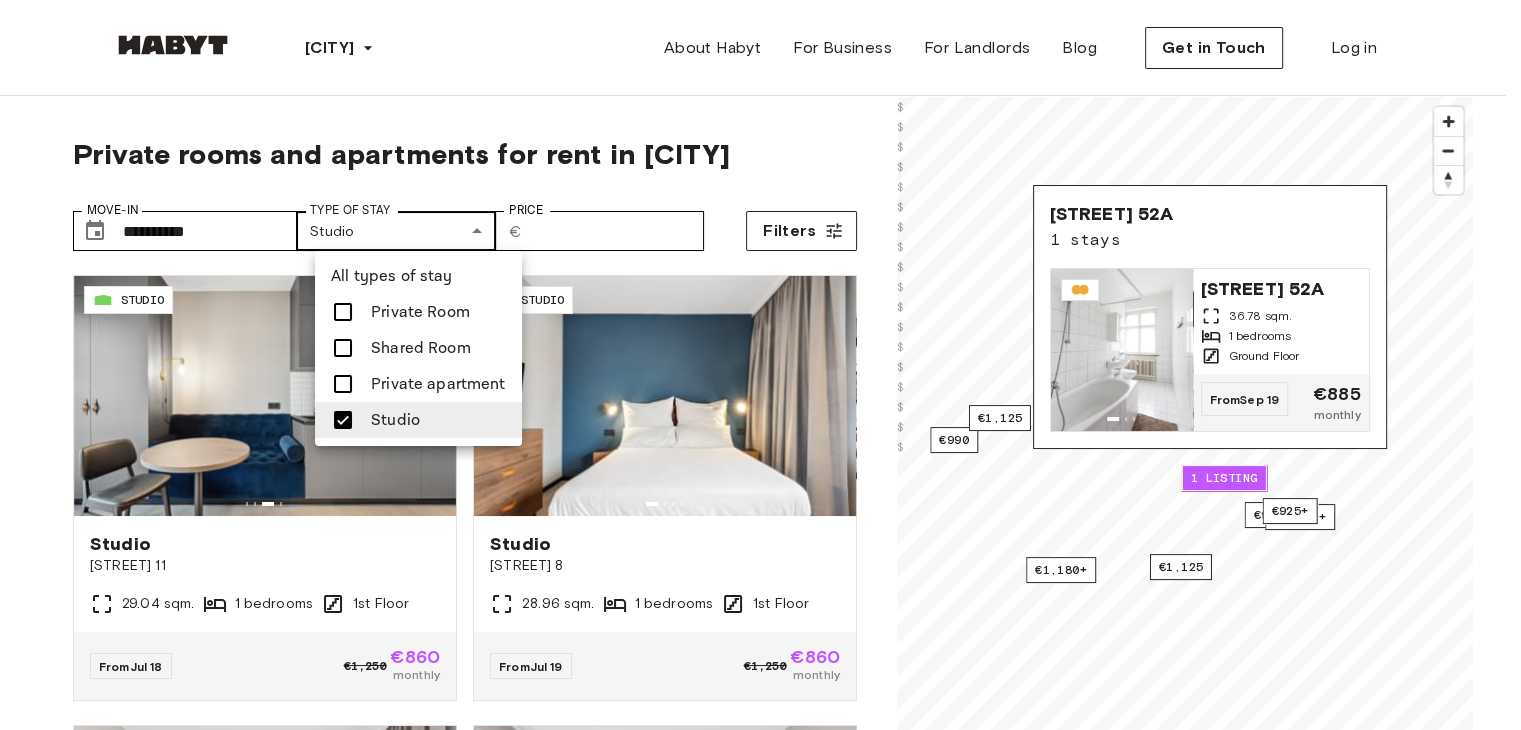 click on "**********" at bounding box center [760, 2372] 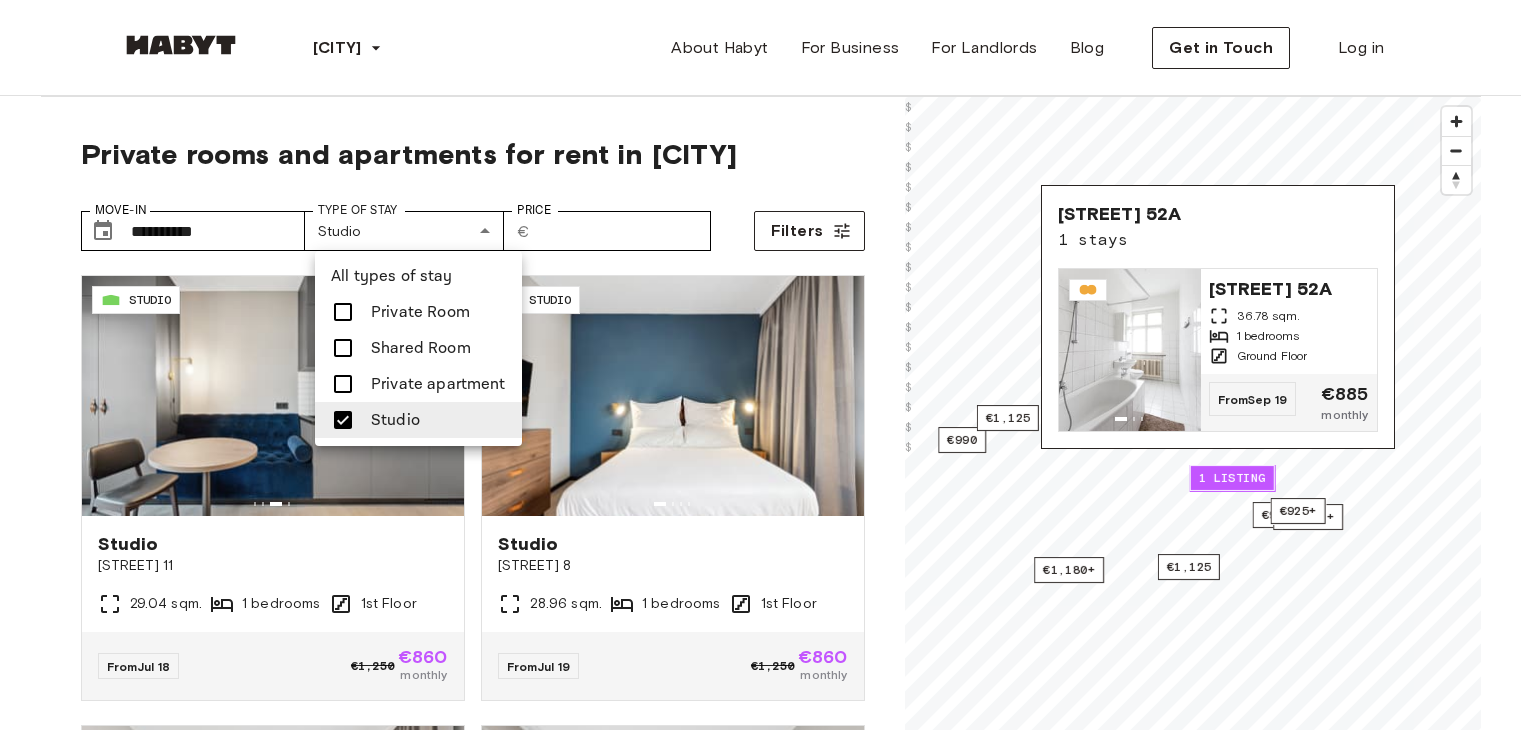 click on "Private apartment" at bounding box center [438, 384] 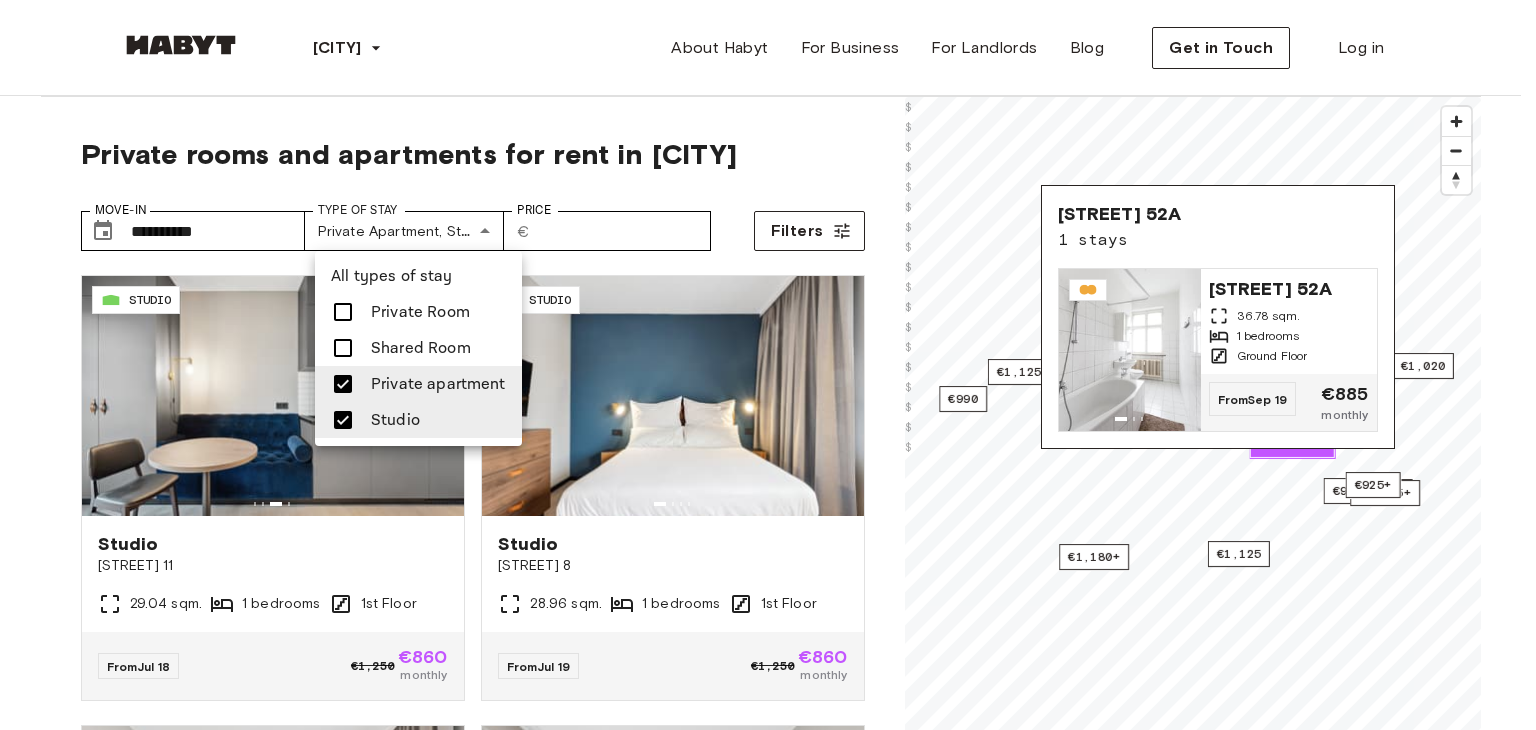 click at bounding box center [343, 420] 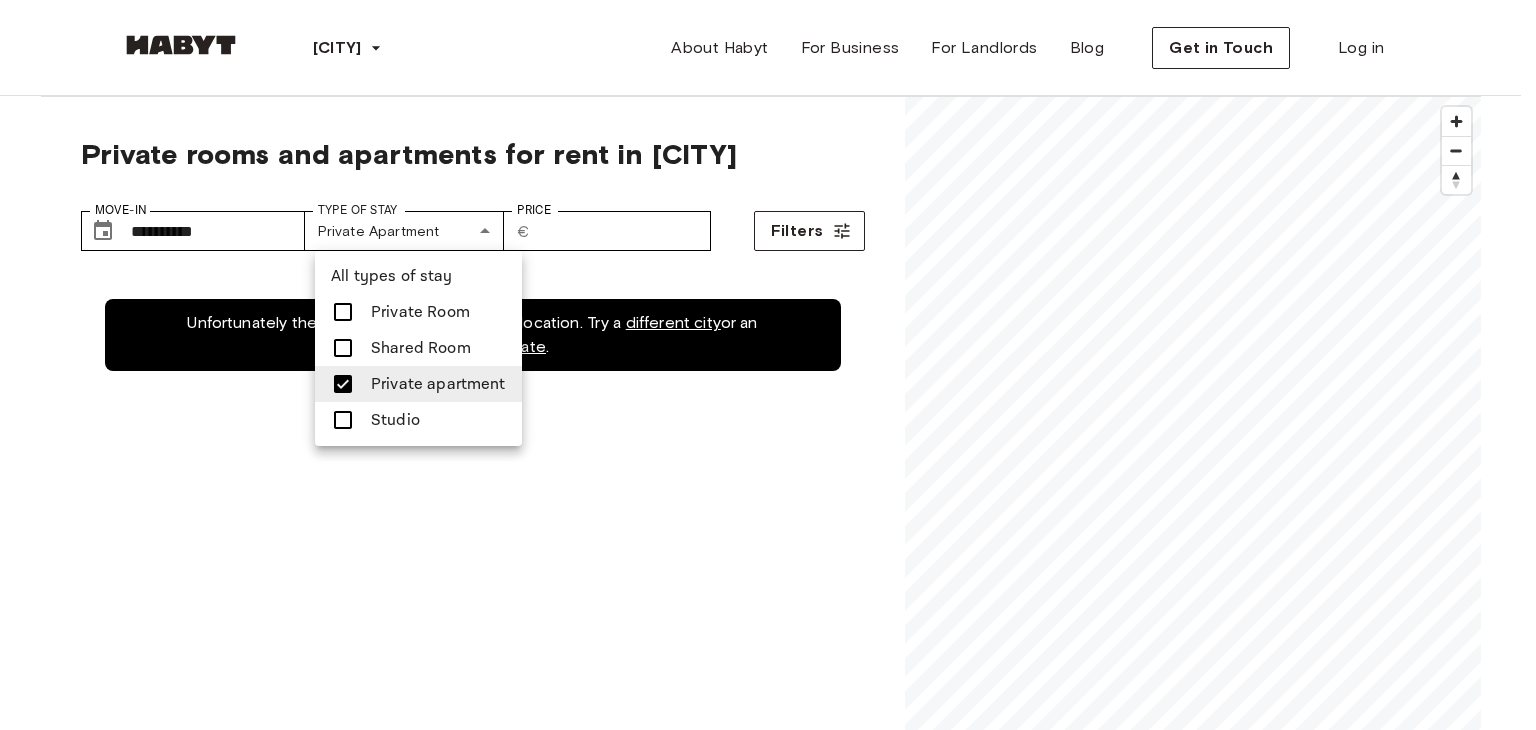 click at bounding box center (349, 312) 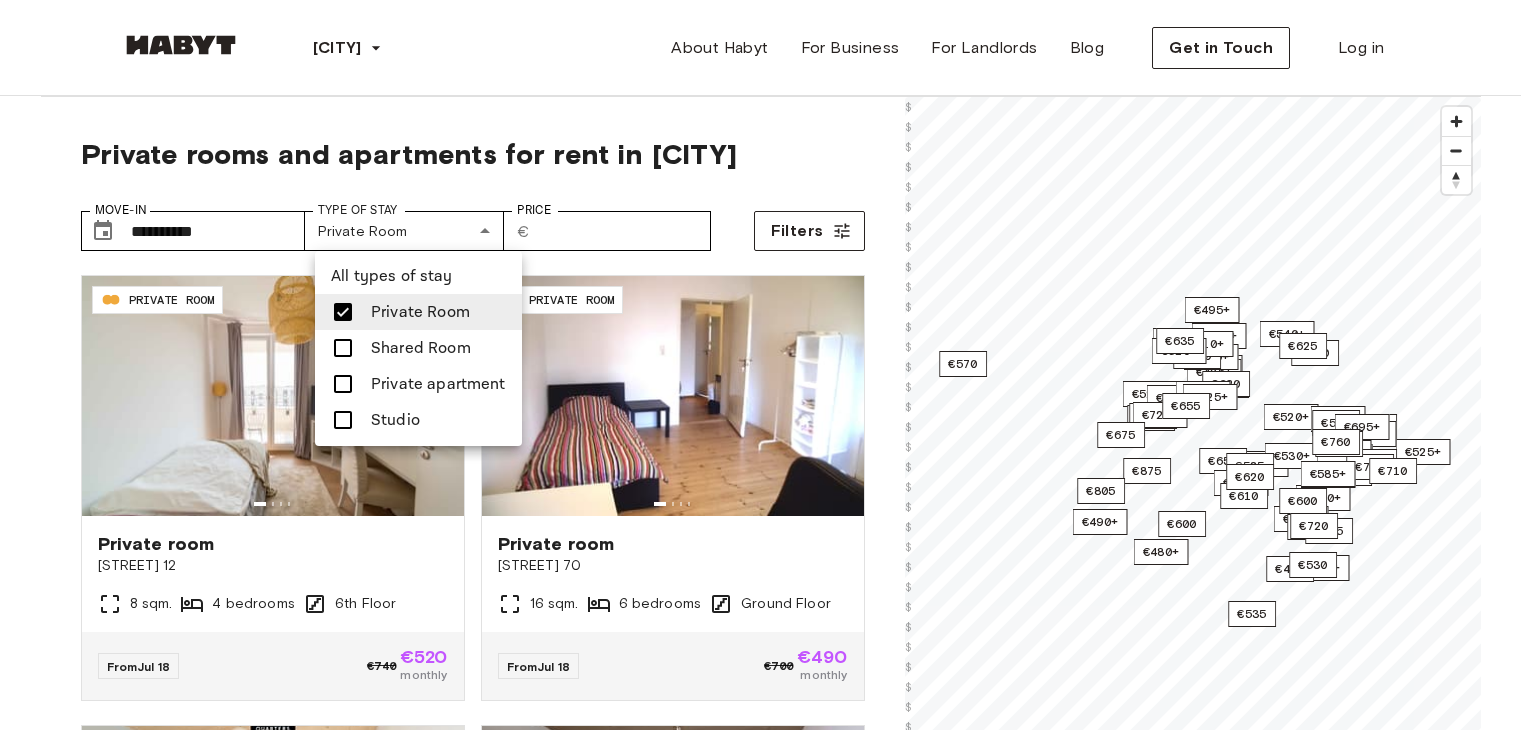 click at bounding box center [768, 365] 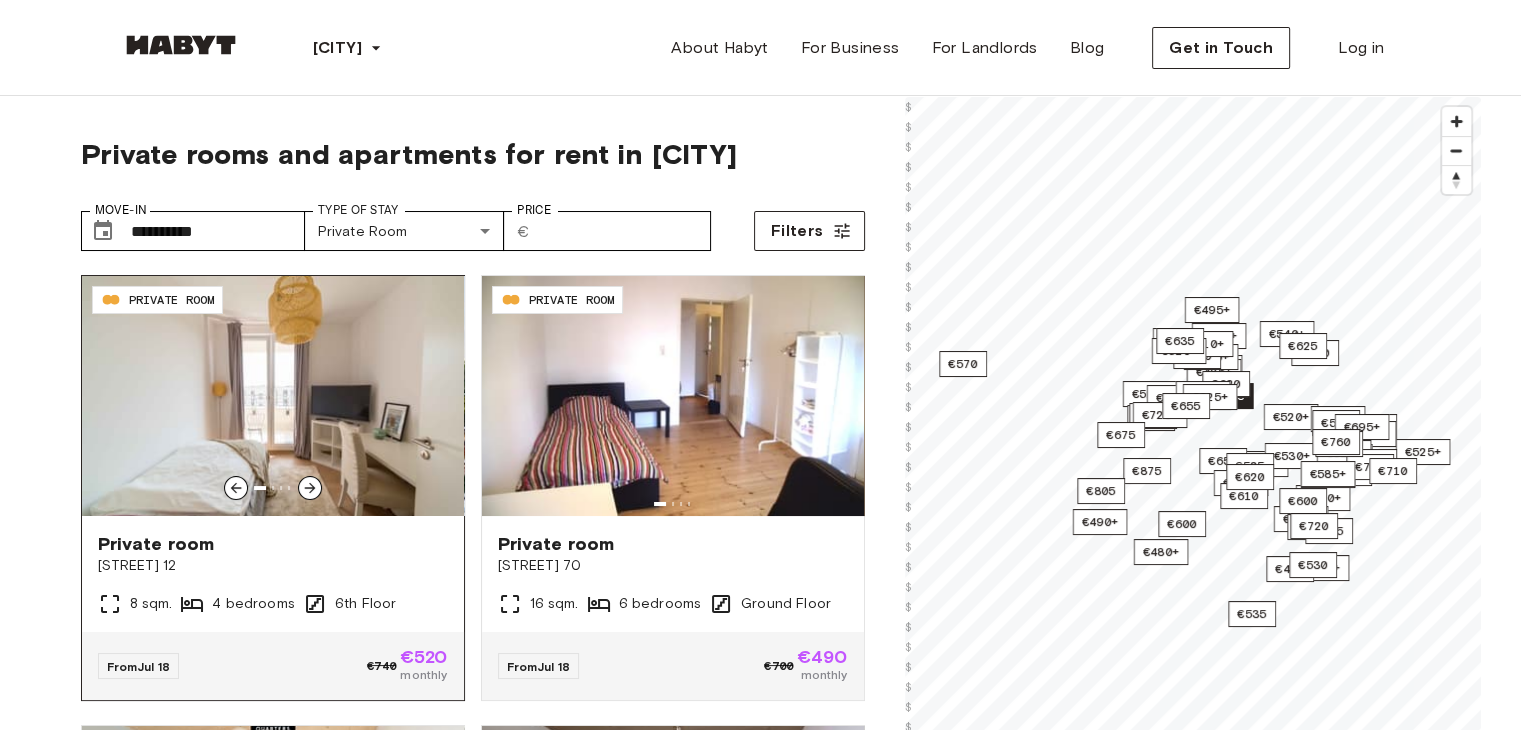 click 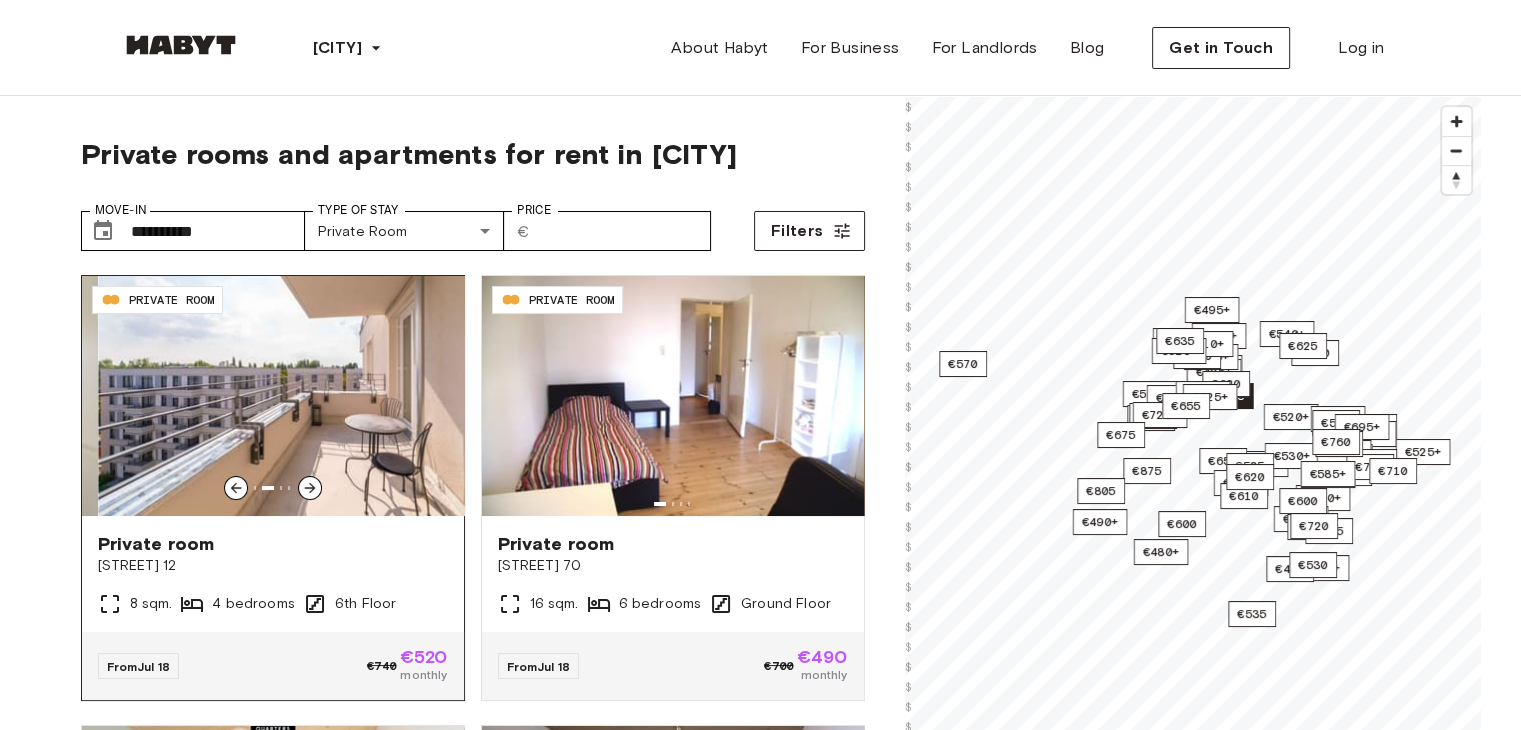 click 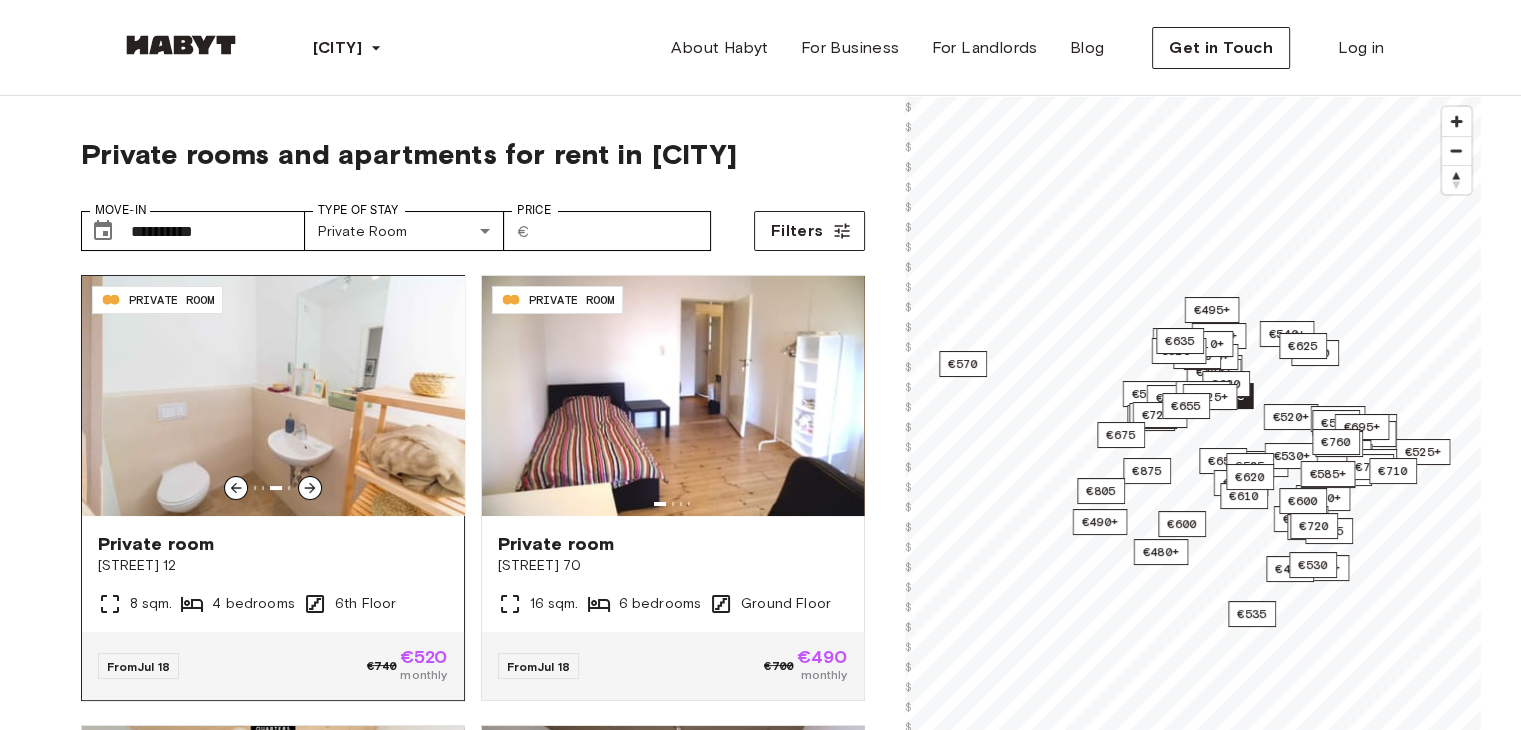 click 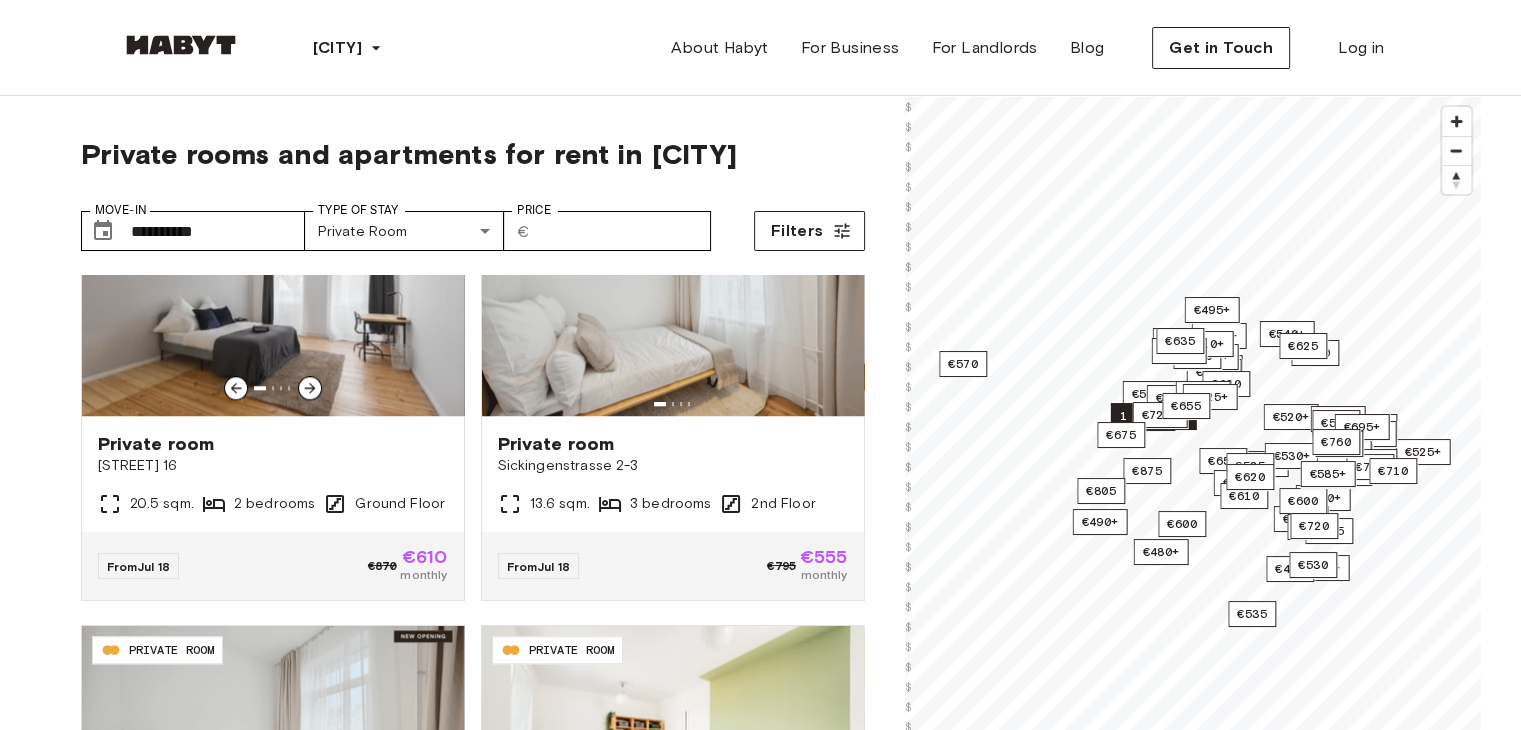 scroll, scrollTop: 17359, scrollLeft: 0, axis: vertical 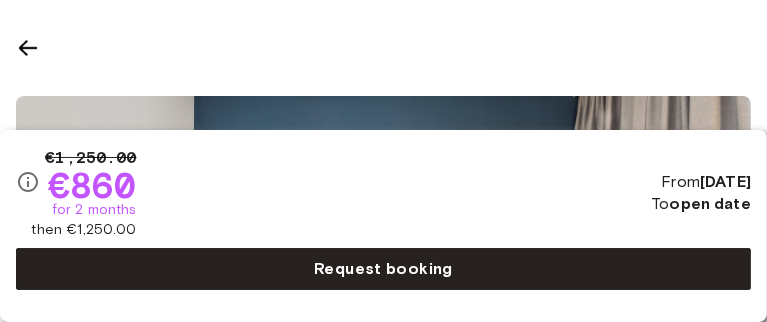 click on "€1,250.00 €860 for 2 months then €1,250.00 From  2025.07.18 To  open date Request booking" at bounding box center (383, 226) 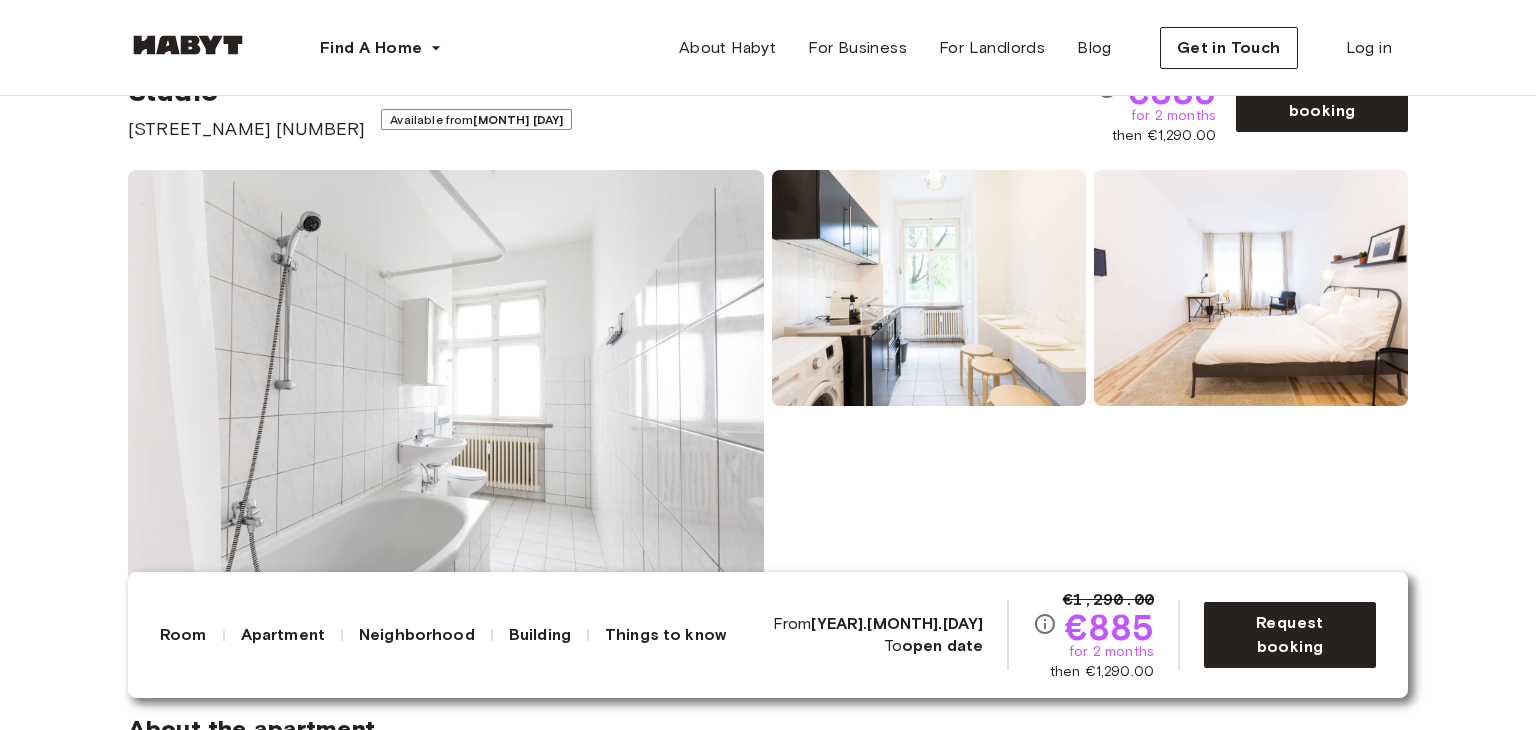 scroll, scrollTop: 0, scrollLeft: 0, axis: both 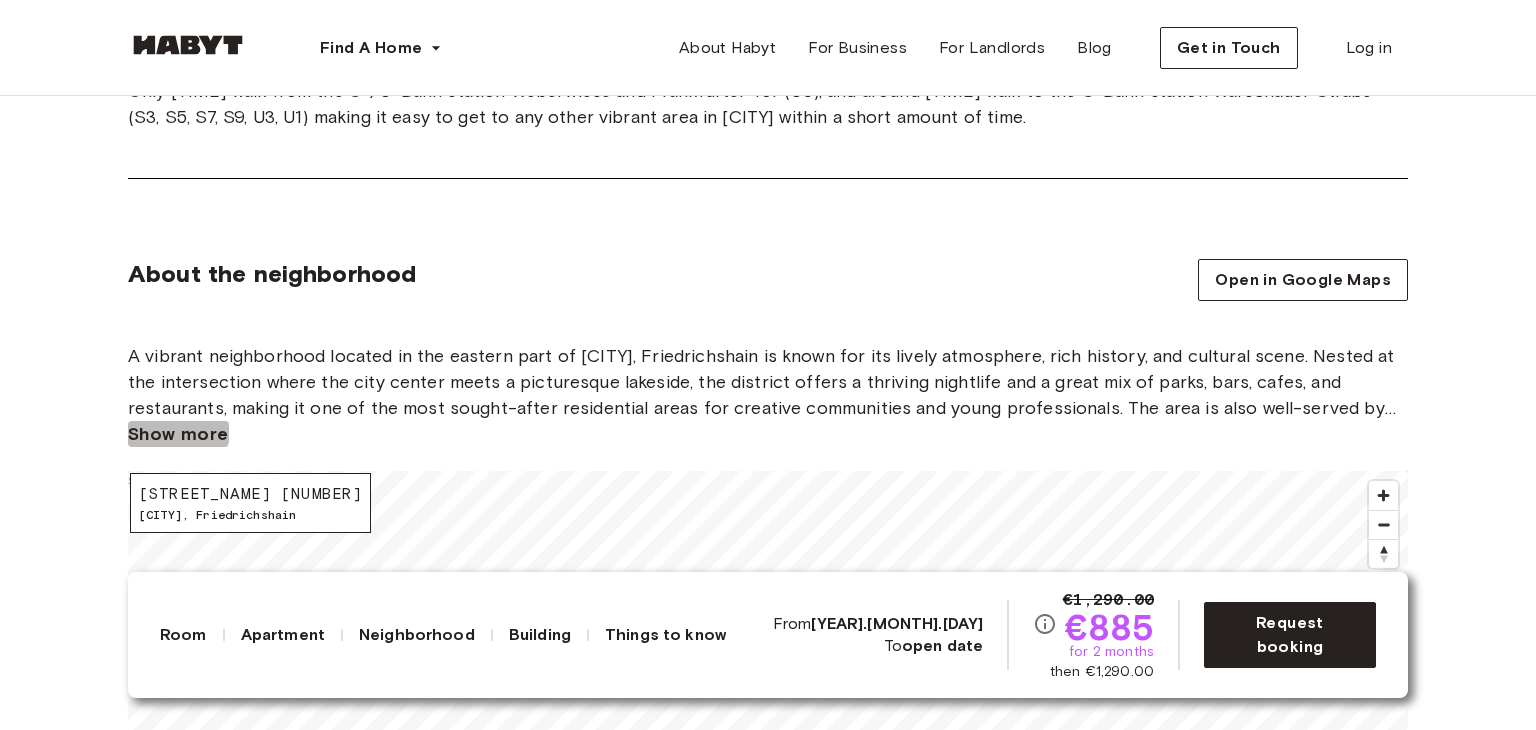 click on "Show more" at bounding box center (178, 434) 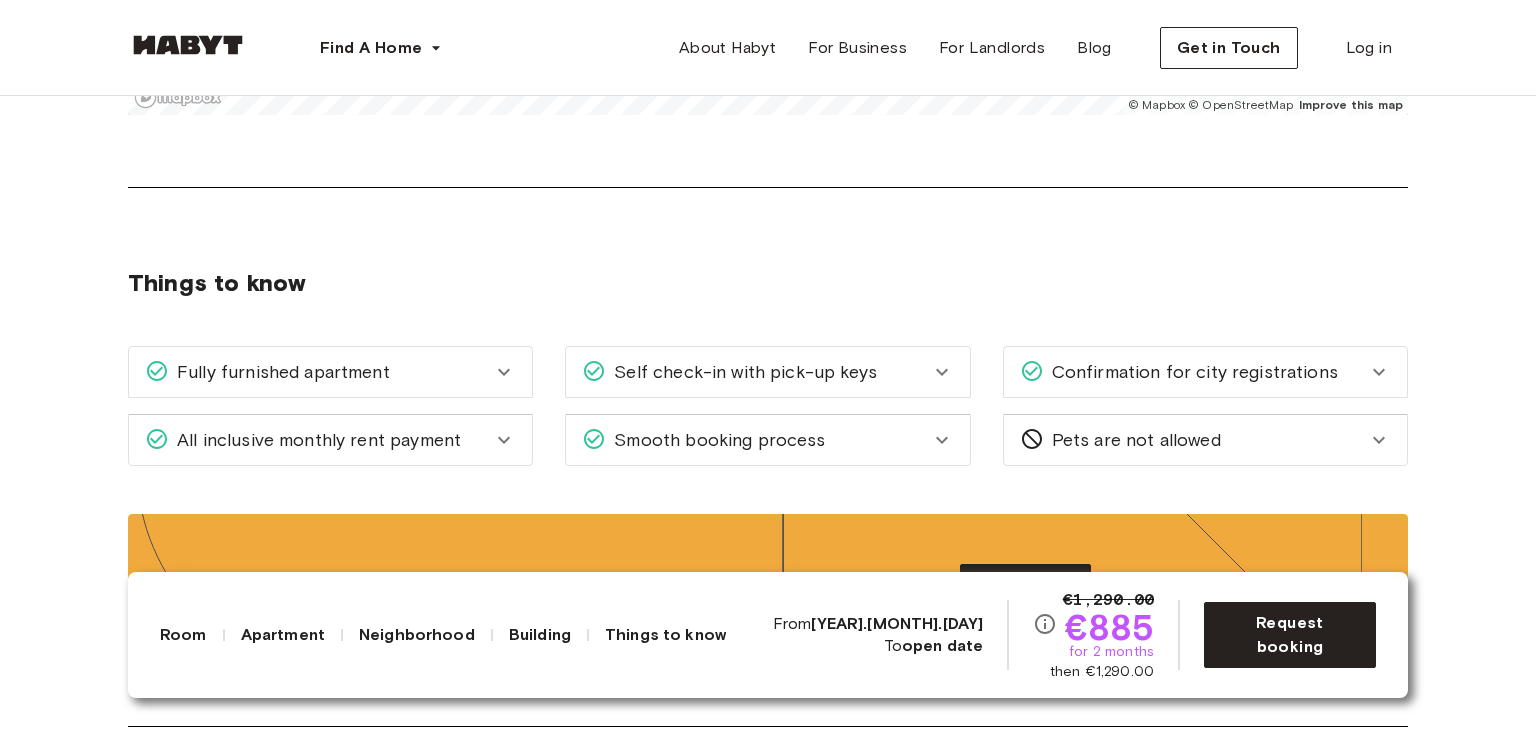 scroll, scrollTop: 2100, scrollLeft: 0, axis: vertical 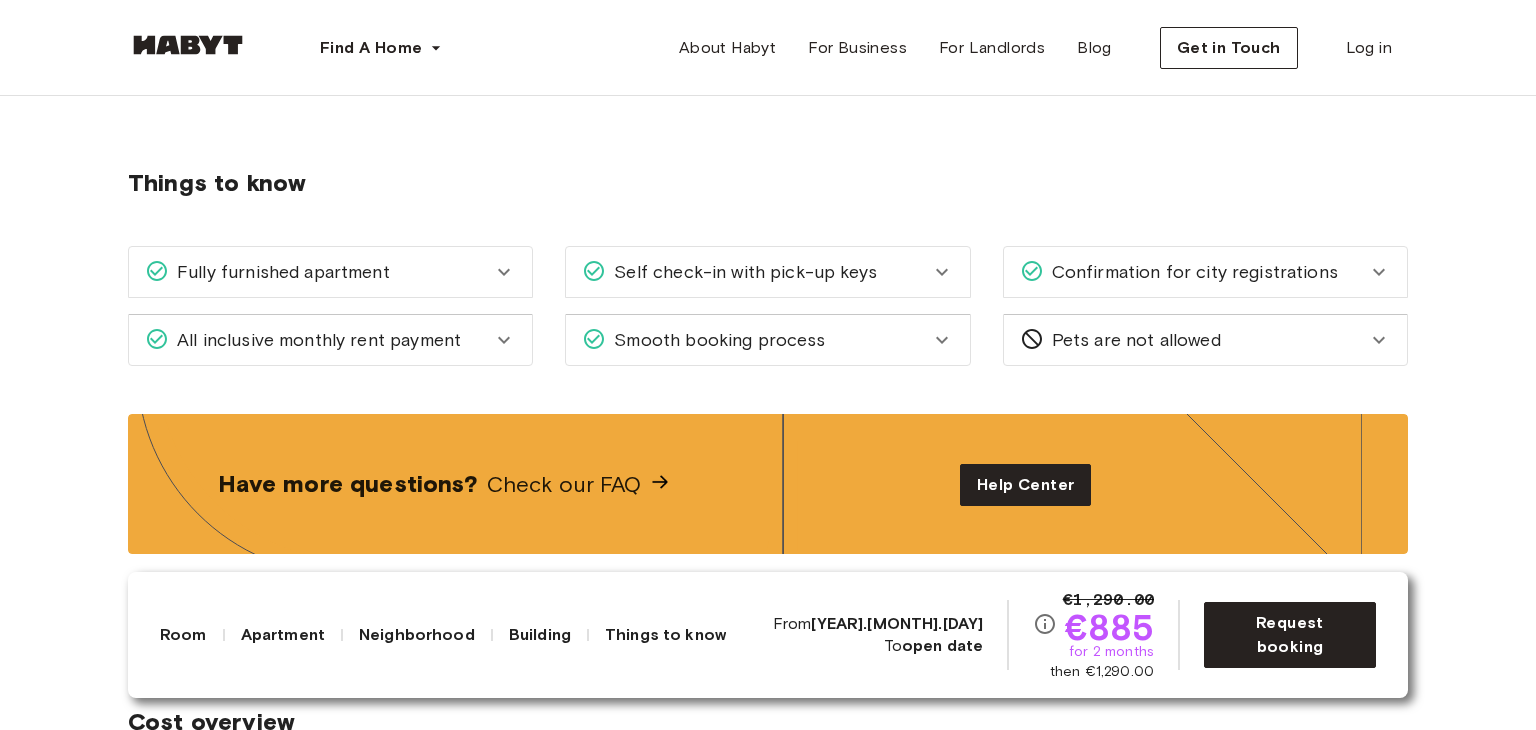 click on "All inclusive monthly rent payment" at bounding box center (315, 340) 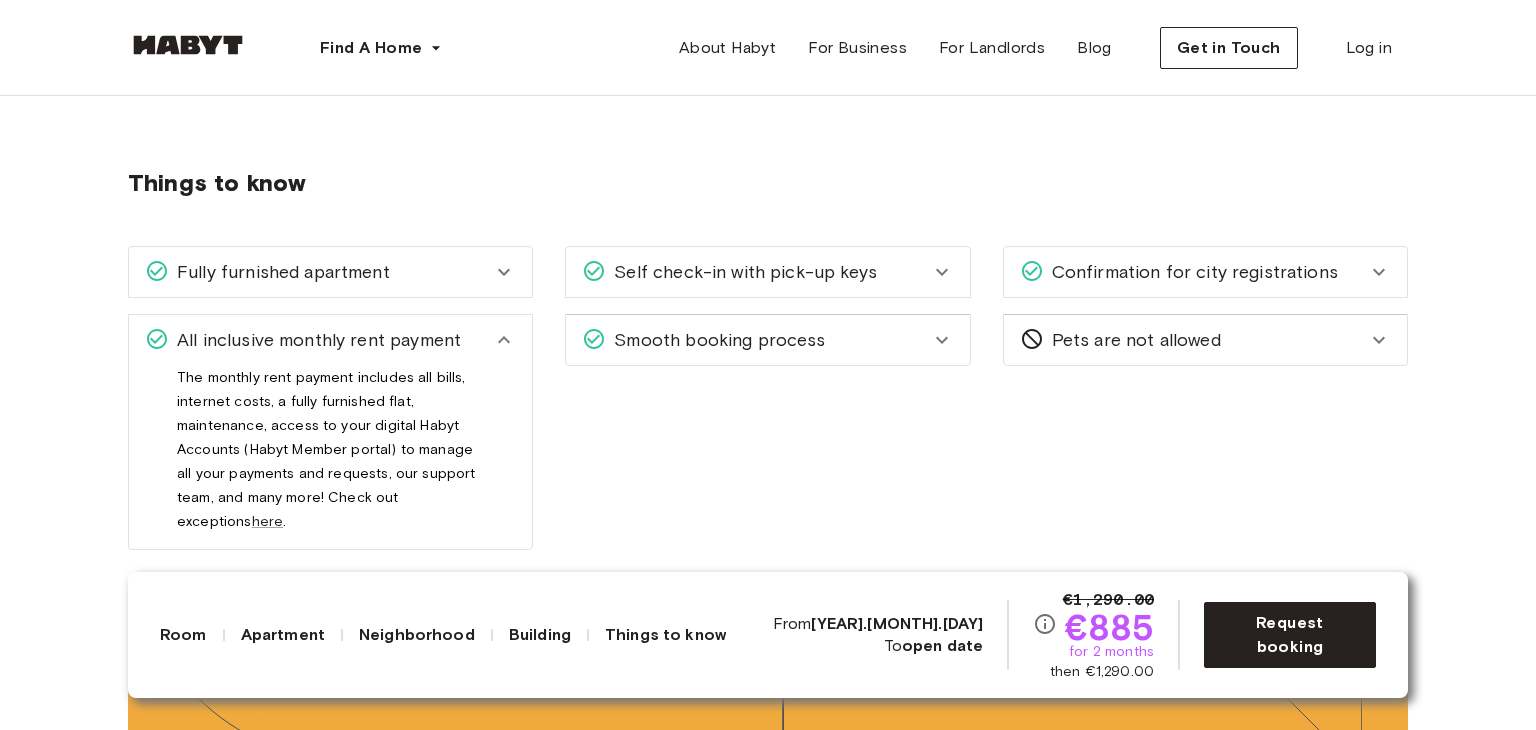 click on "All inclusive monthly rent payment" at bounding box center [315, 340] 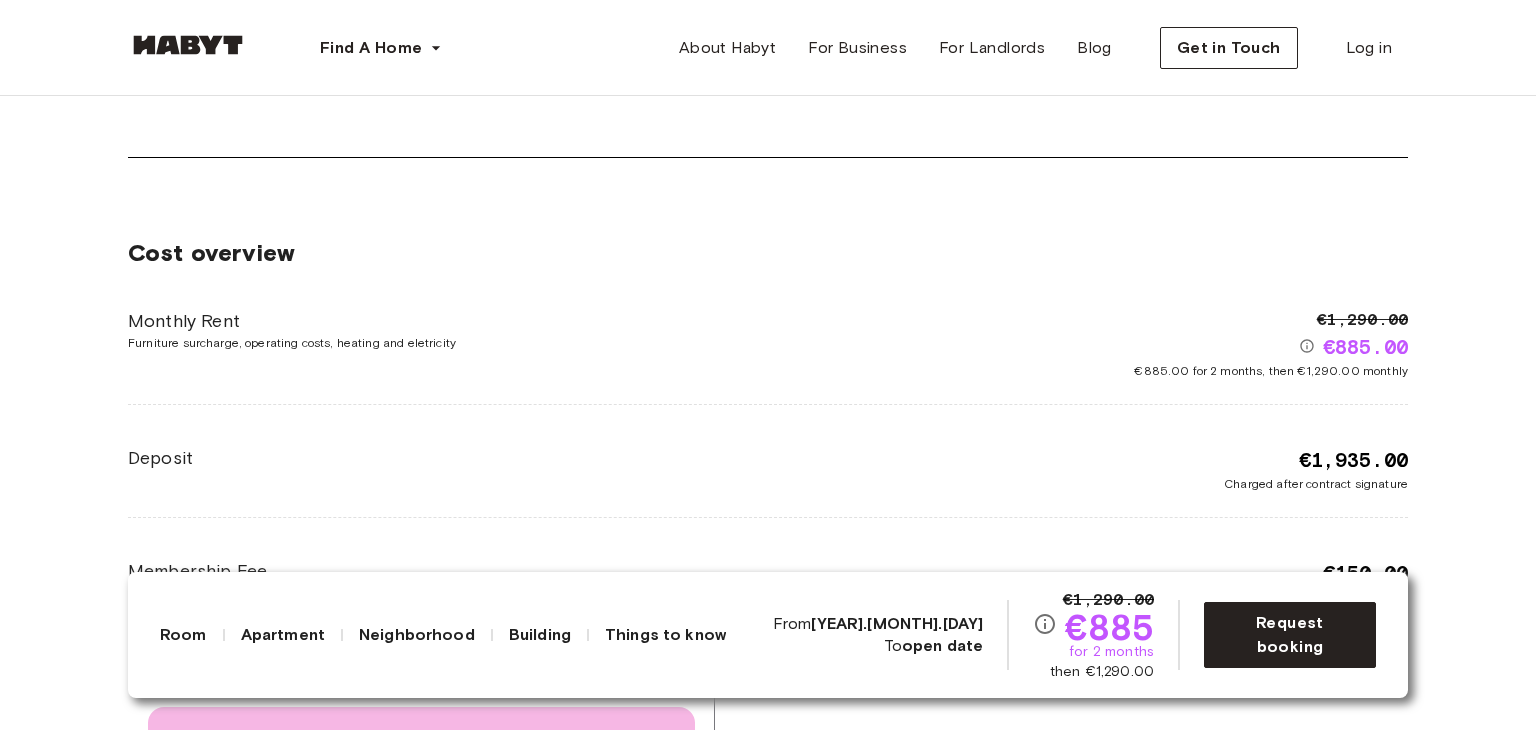 scroll, scrollTop: 2600, scrollLeft: 0, axis: vertical 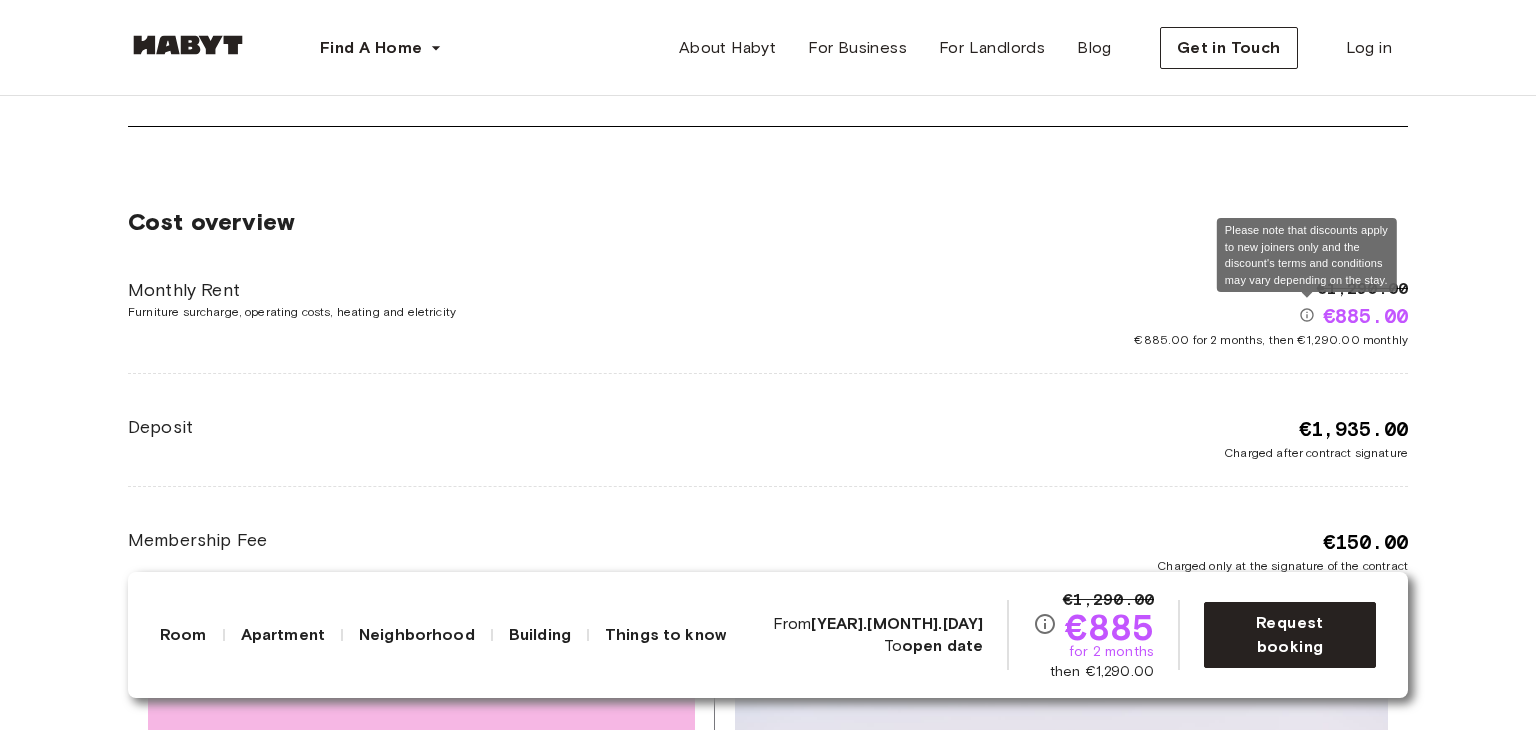 click 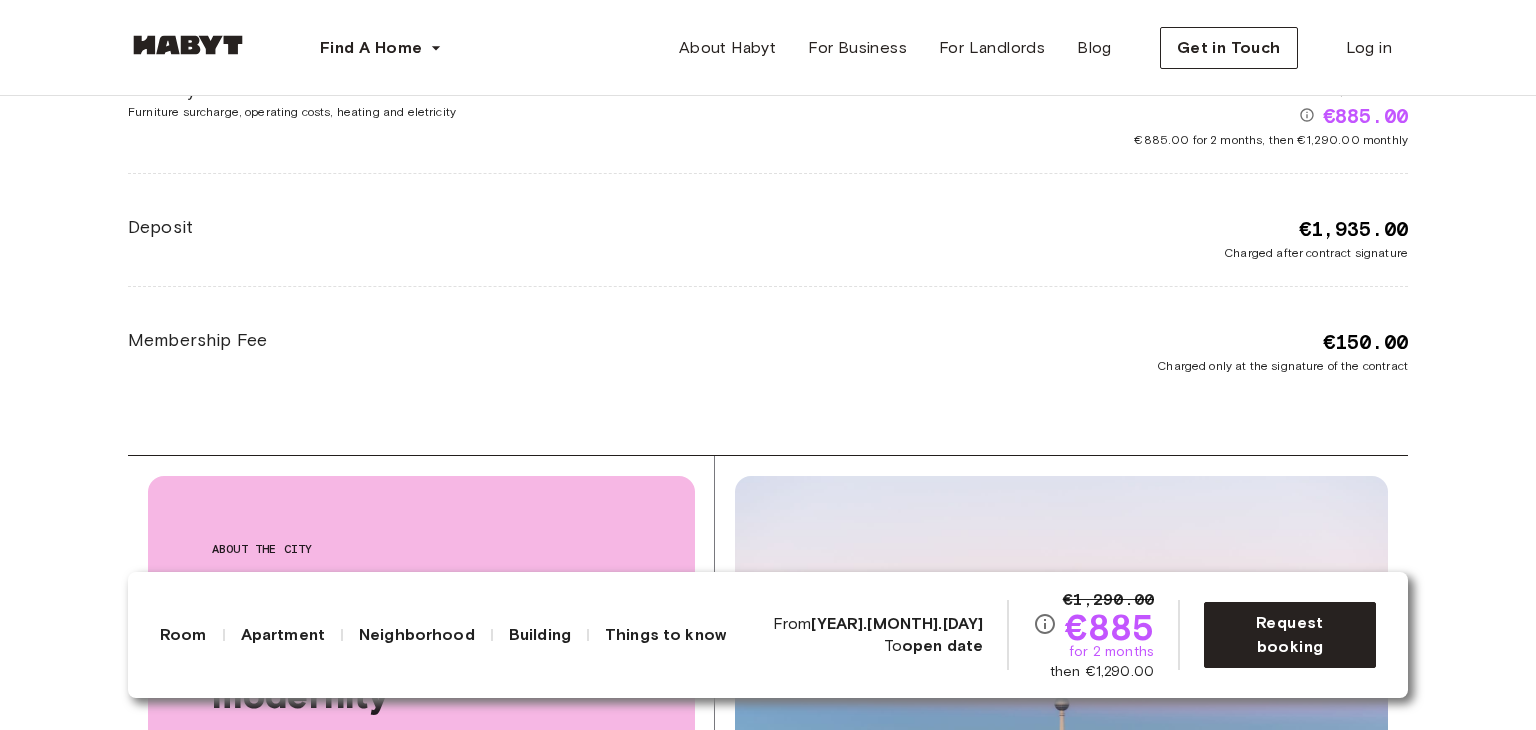 scroll, scrollTop: 2700, scrollLeft: 0, axis: vertical 